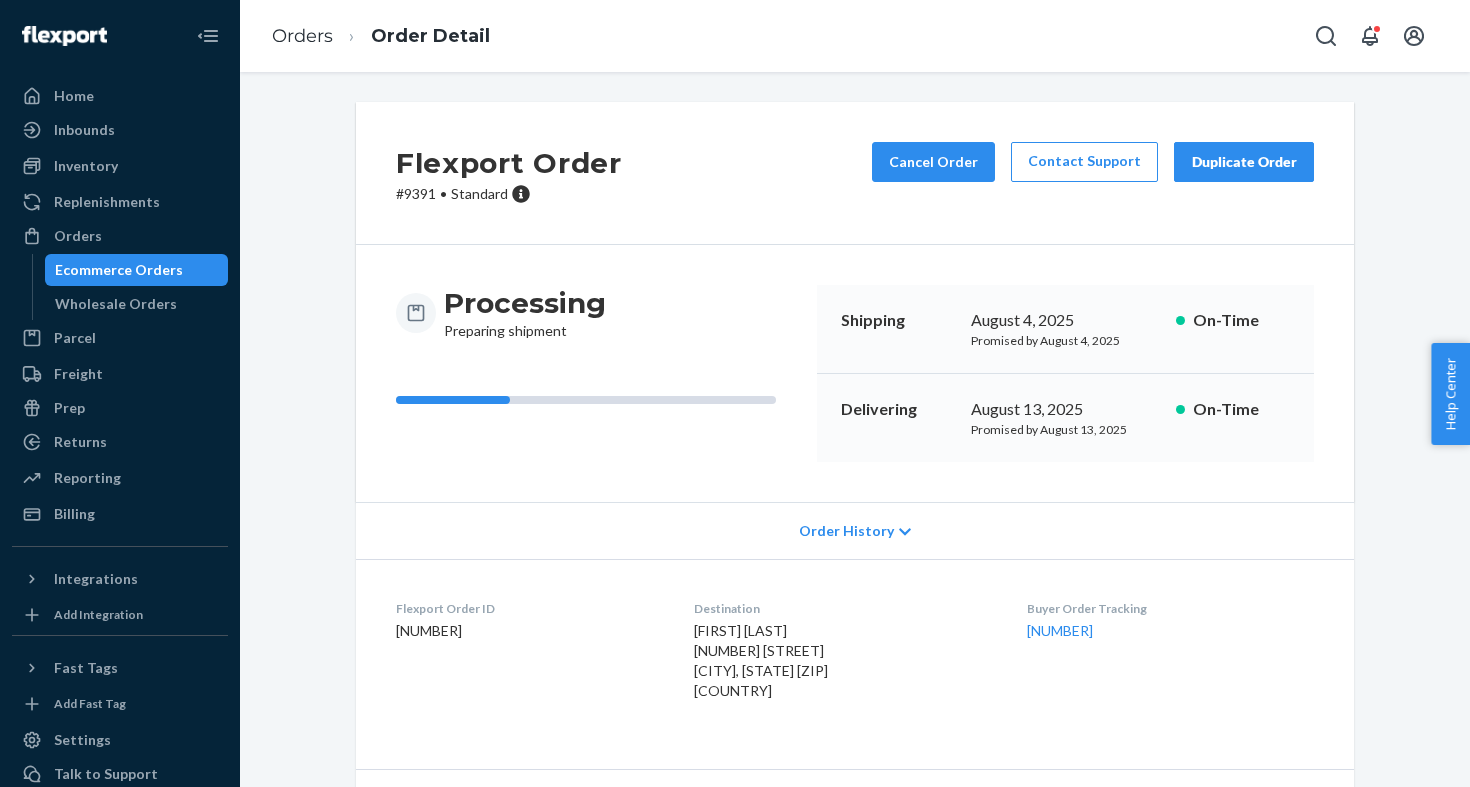 scroll, scrollTop: 0, scrollLeft: 0, axis: both 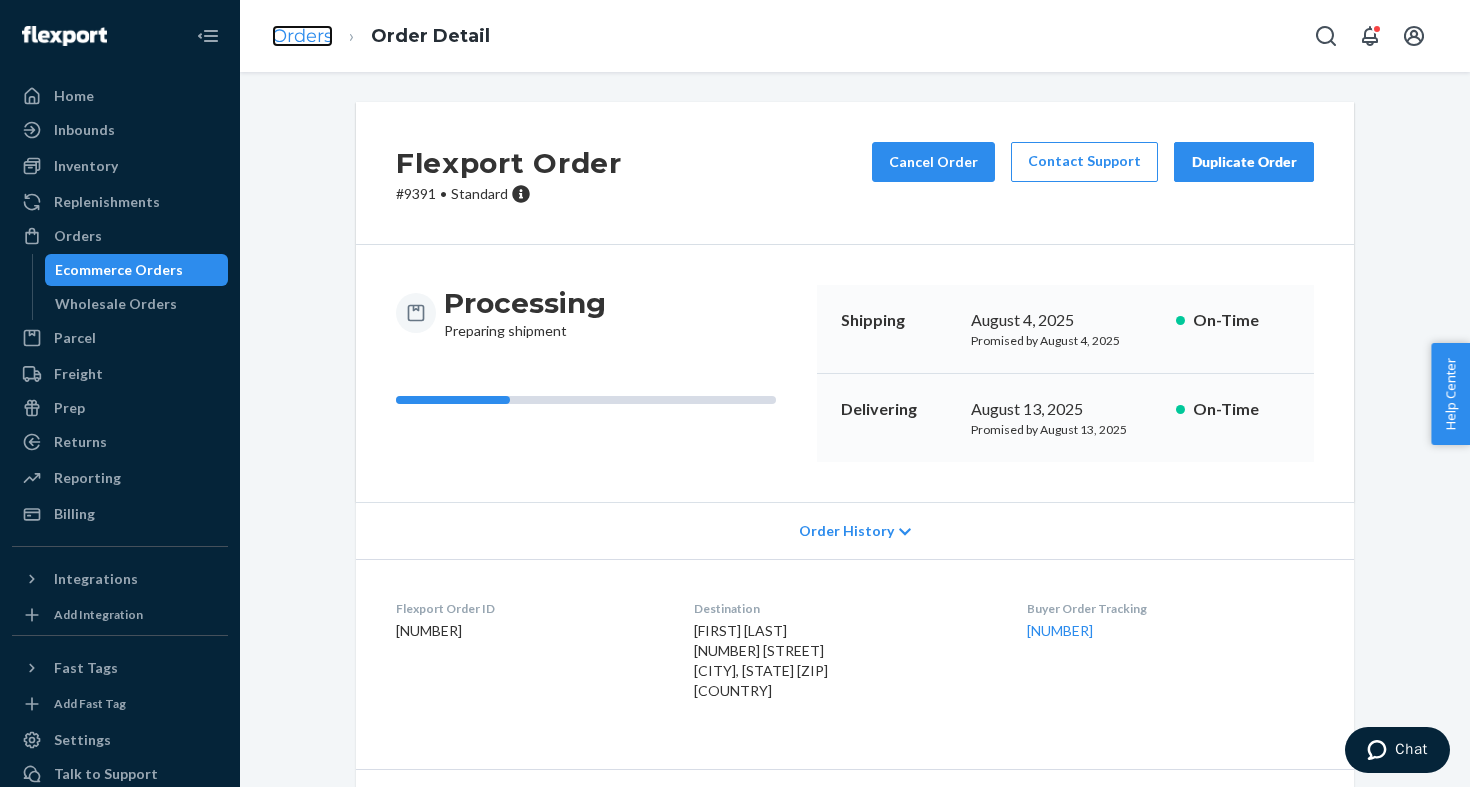 click on "Orders" at bounding box center [302, 36] 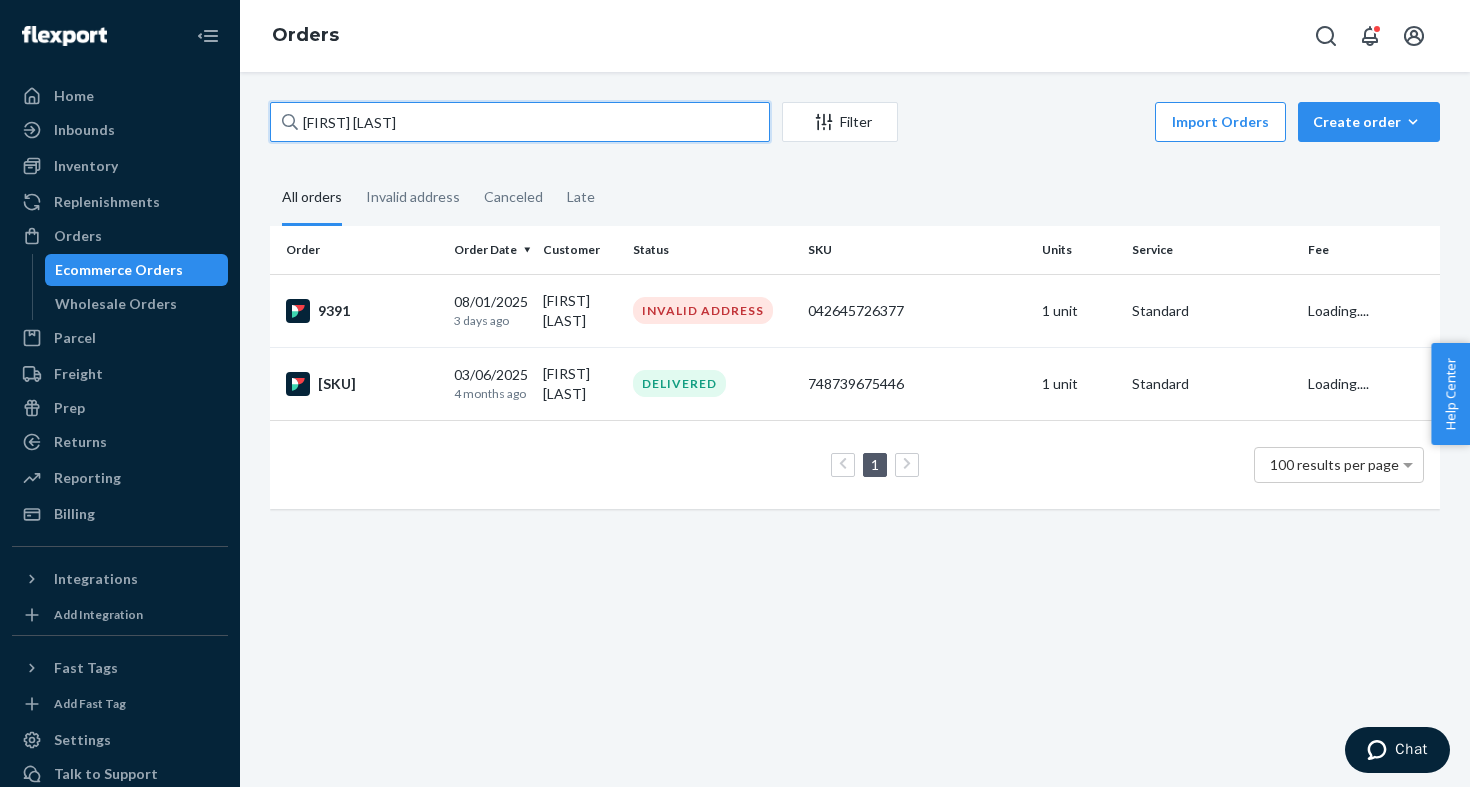 click on "[FIRST] [LAST]" at bounding box center [520, 122] 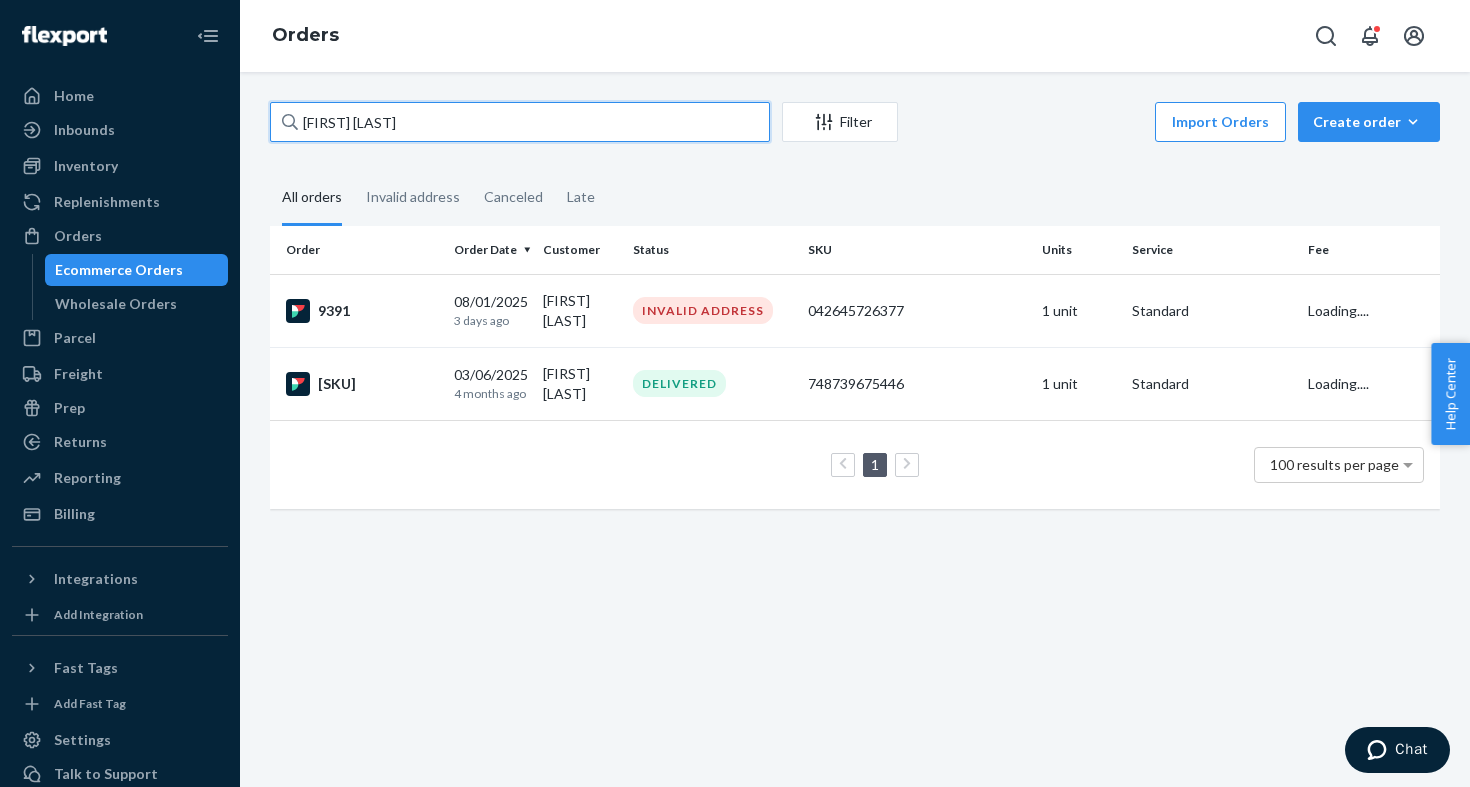 click on "[FIRST] [LAST]" at bounding box center (520, 122) 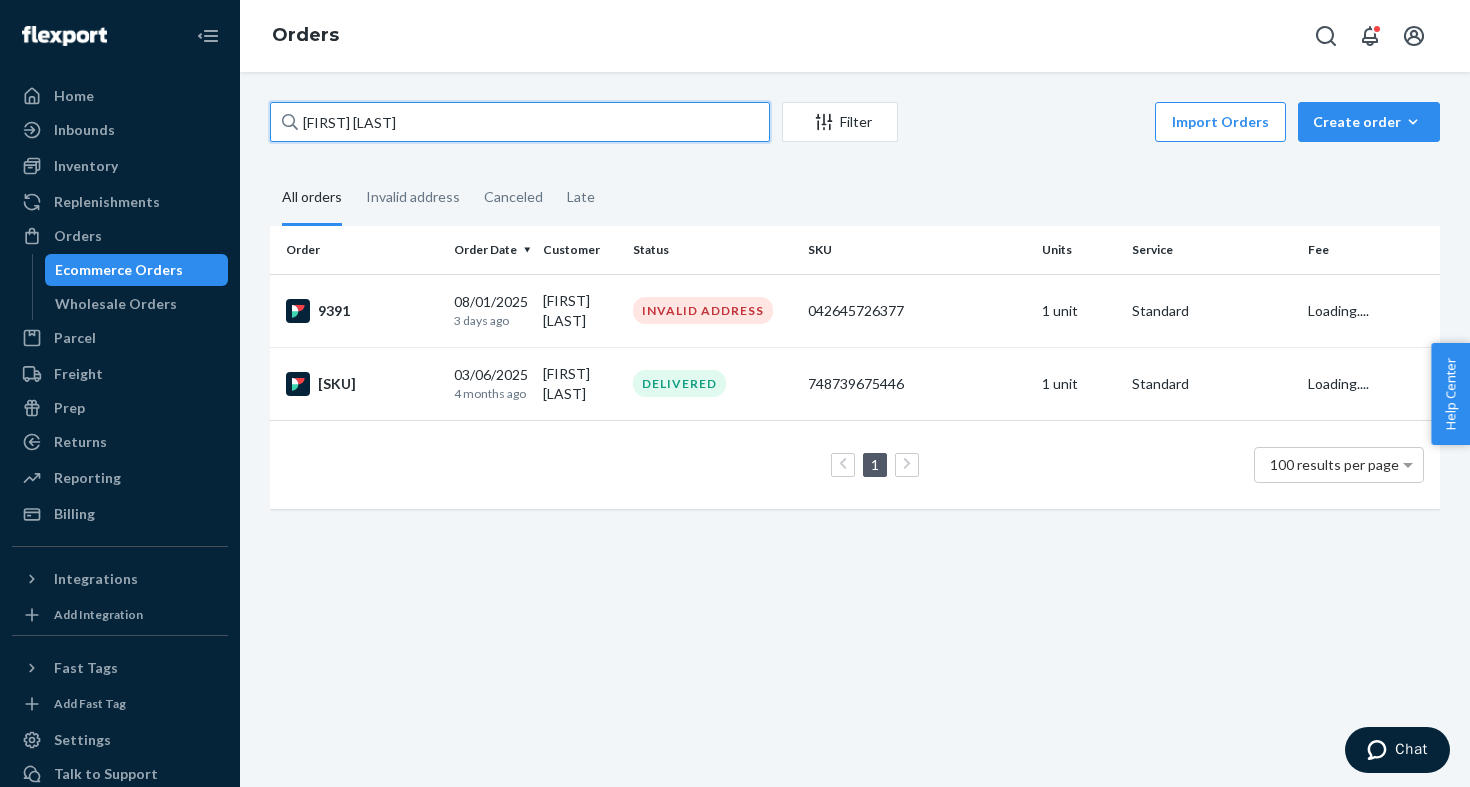paste on "[FIRST] [LAST]" 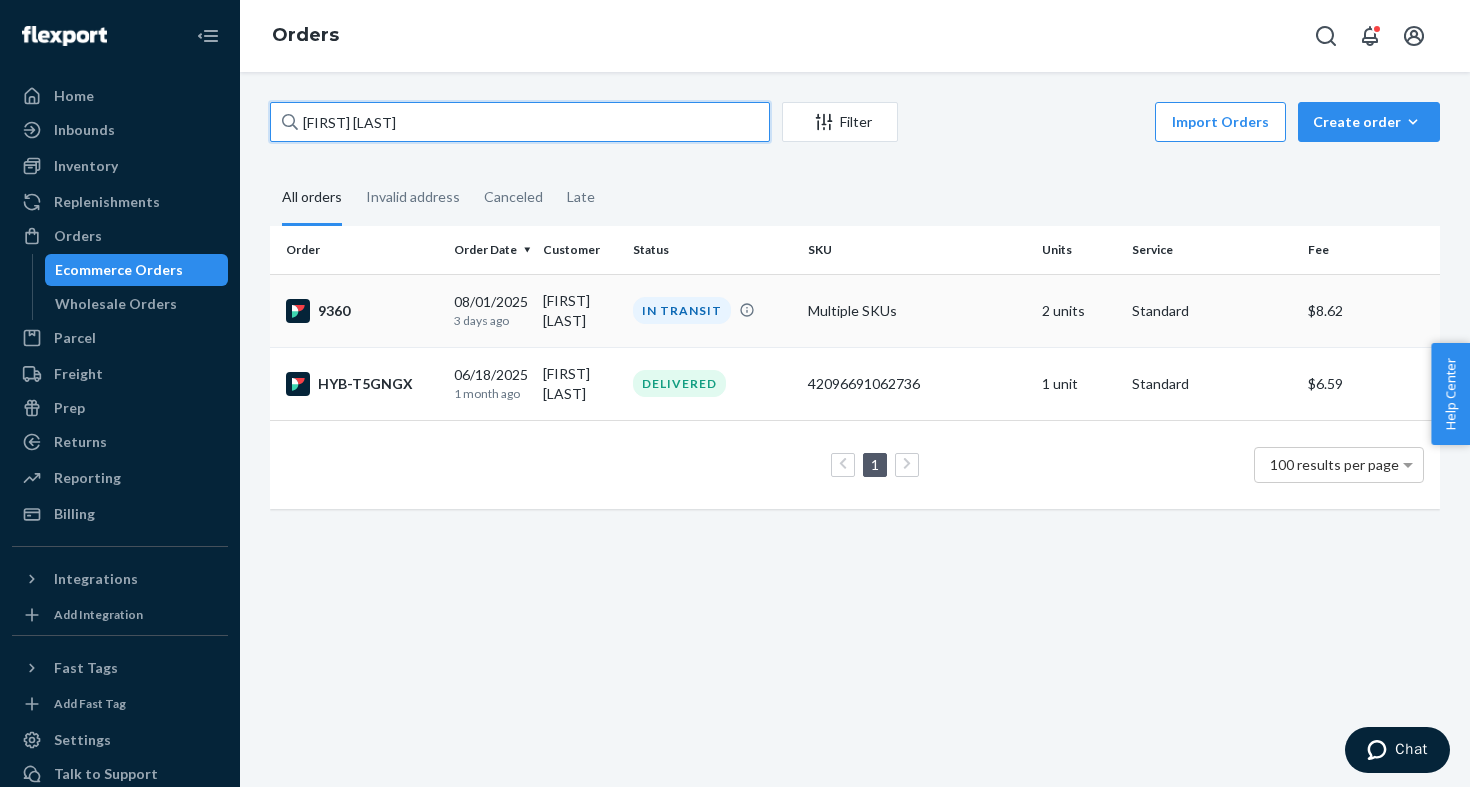 type on "[FIRST] [LAST]" 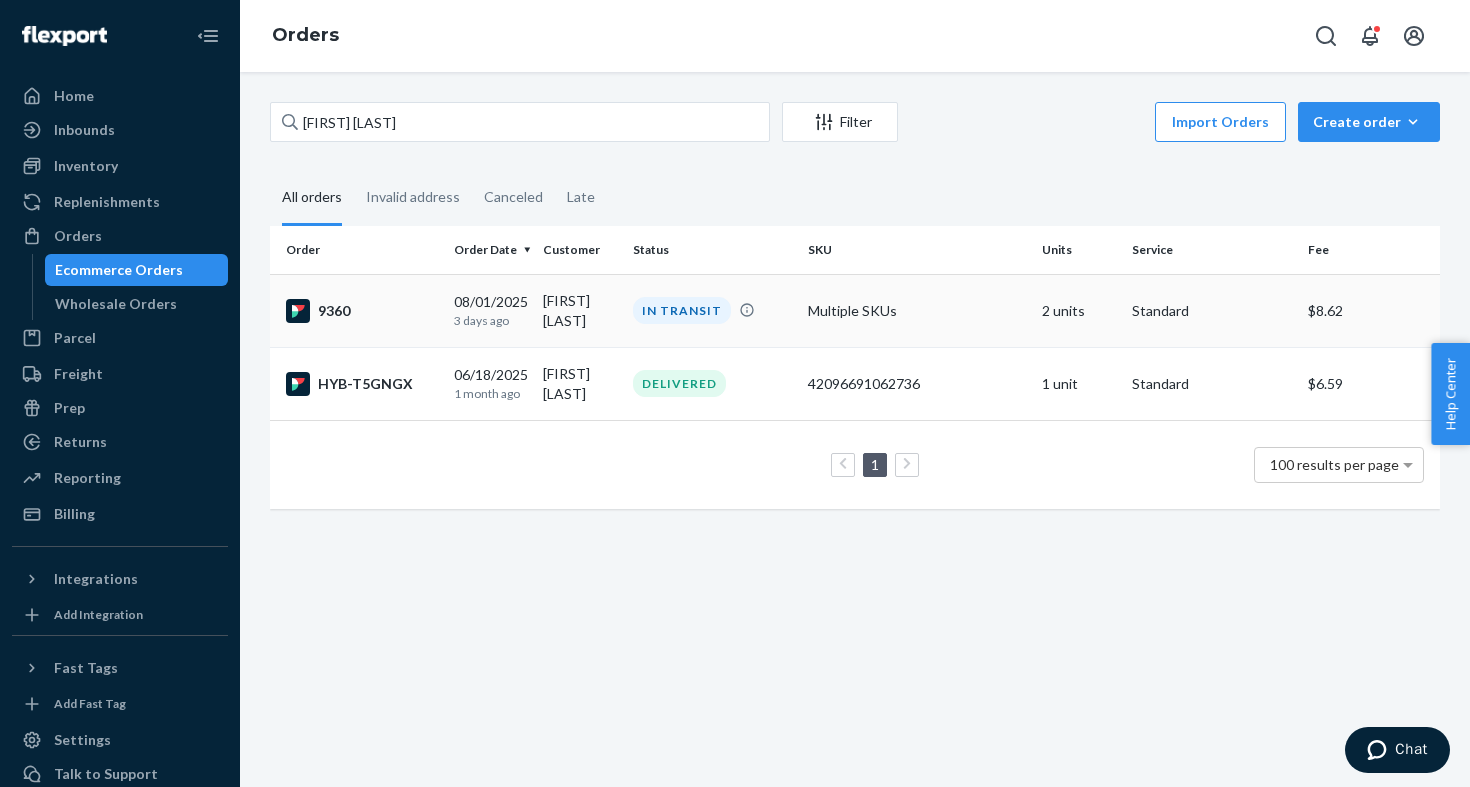 click on "9360" at bounding box center [362, 311] 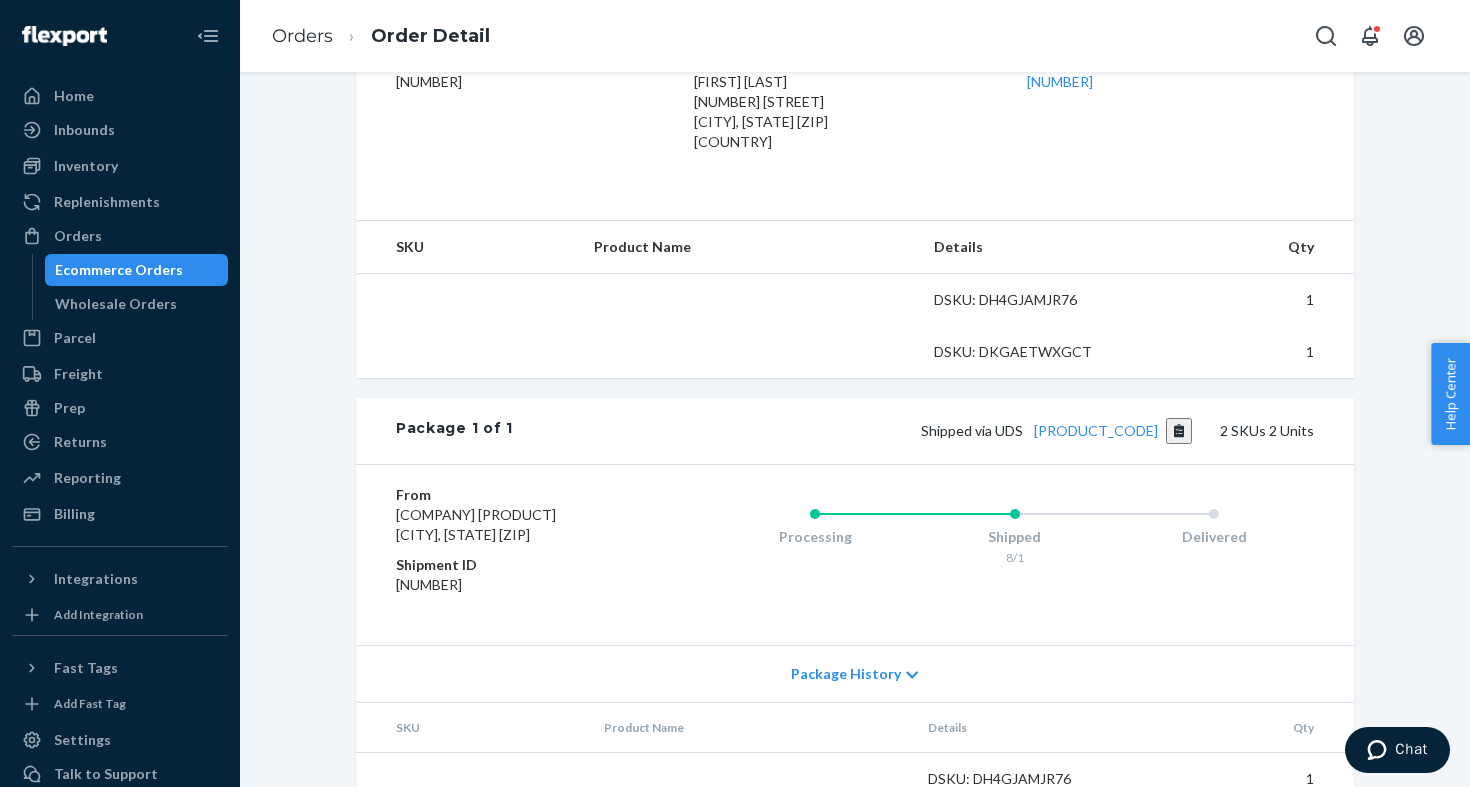 scroll, scrollTop: 643, scrollLeft: 0, axis: vertical 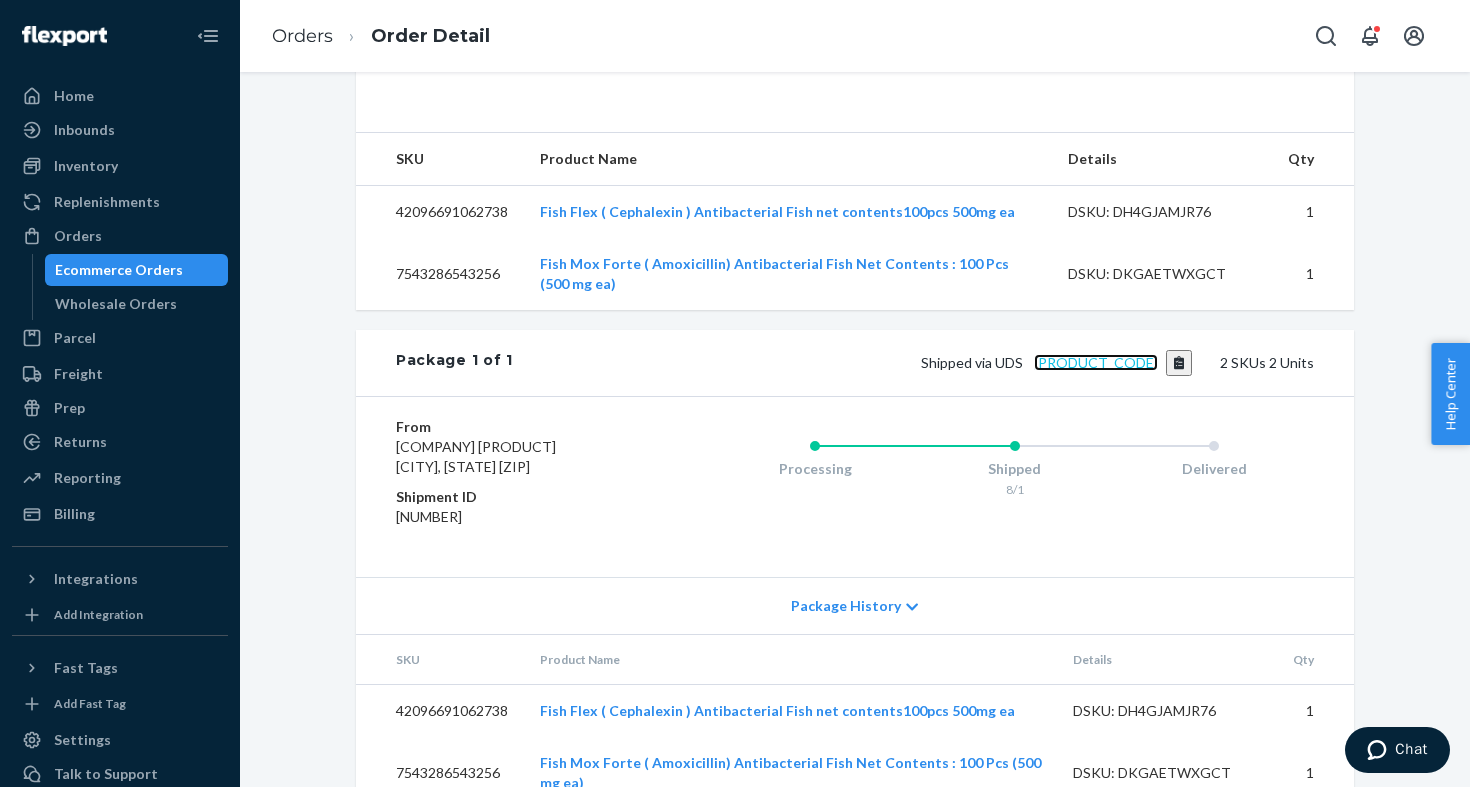 click on "[PRODUCT_CODE]" at bounding box center (1096, 362) 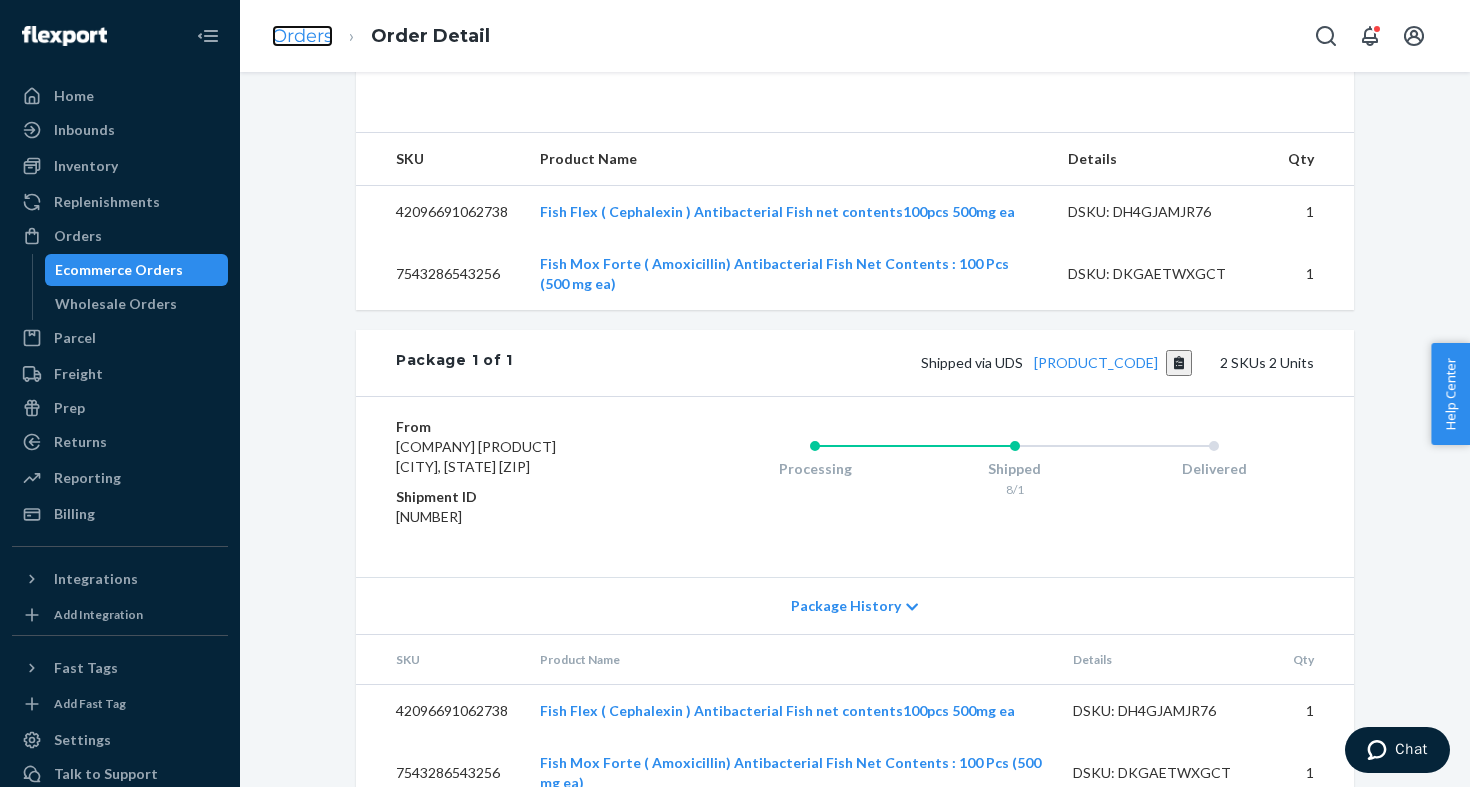 click on "Orders" at bounding box center [302, 36] 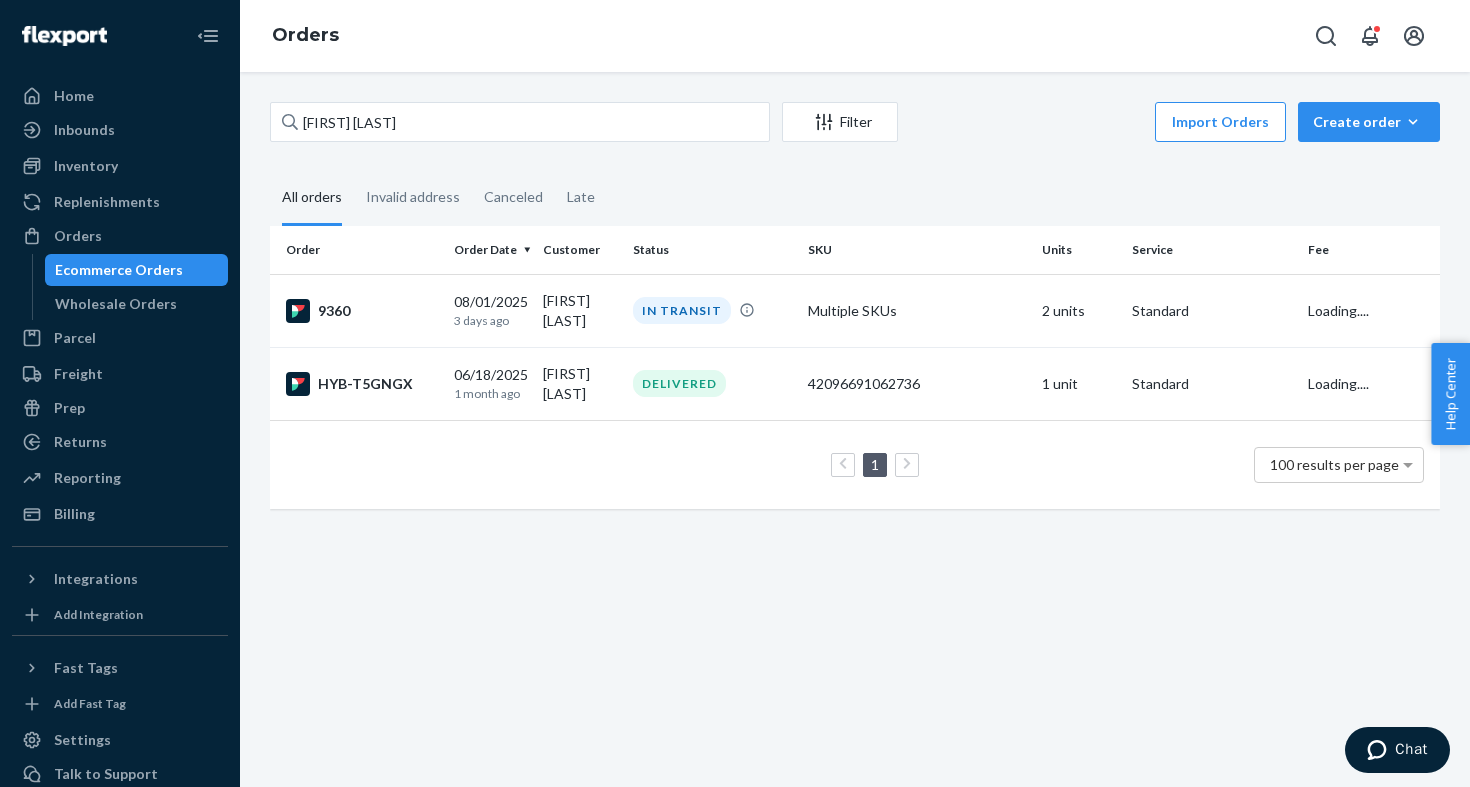 scroll, scrollTop: 0, scrollLeft: 0, axis: both 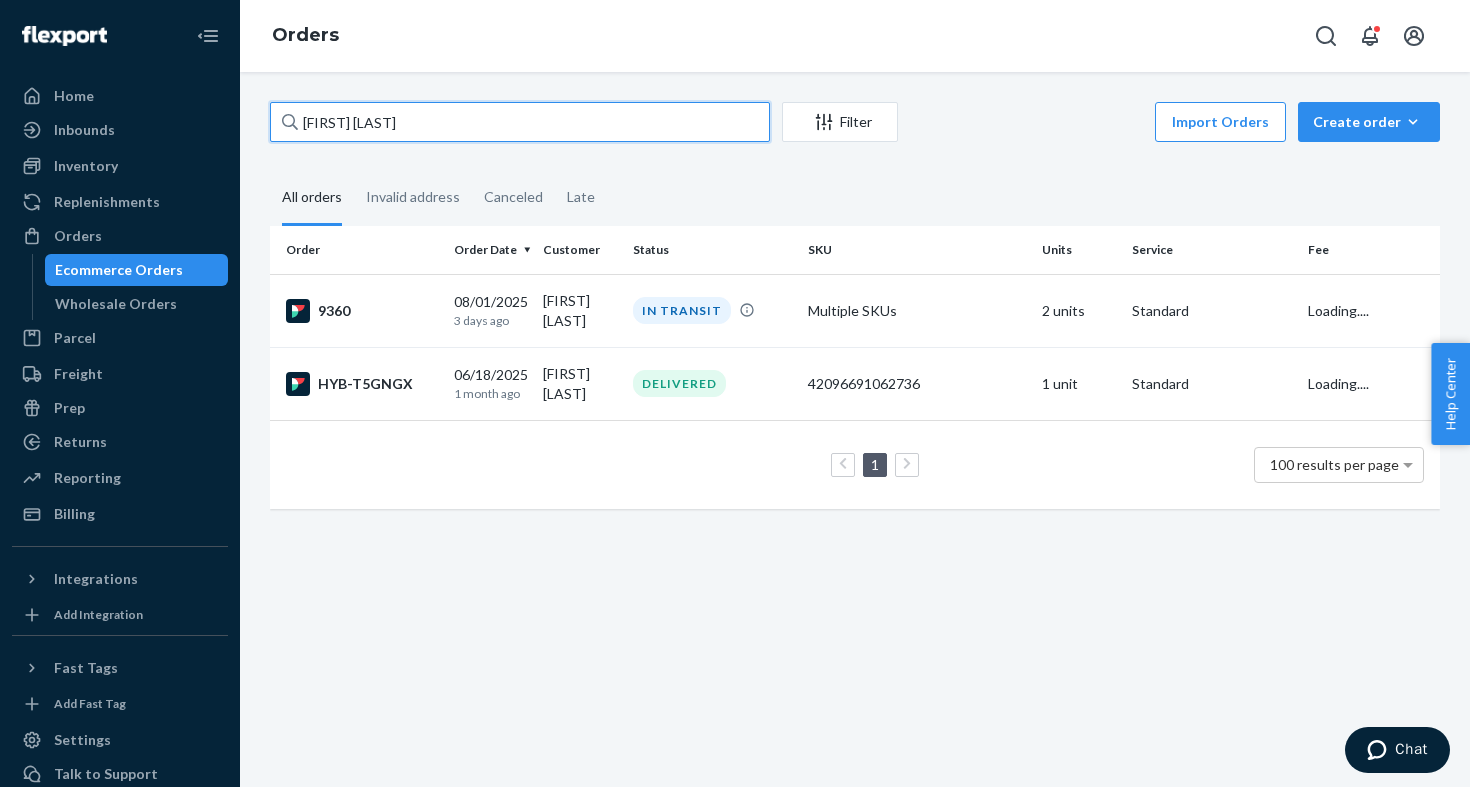click on "Maria Clavijo" at bounding box center (520, 122) 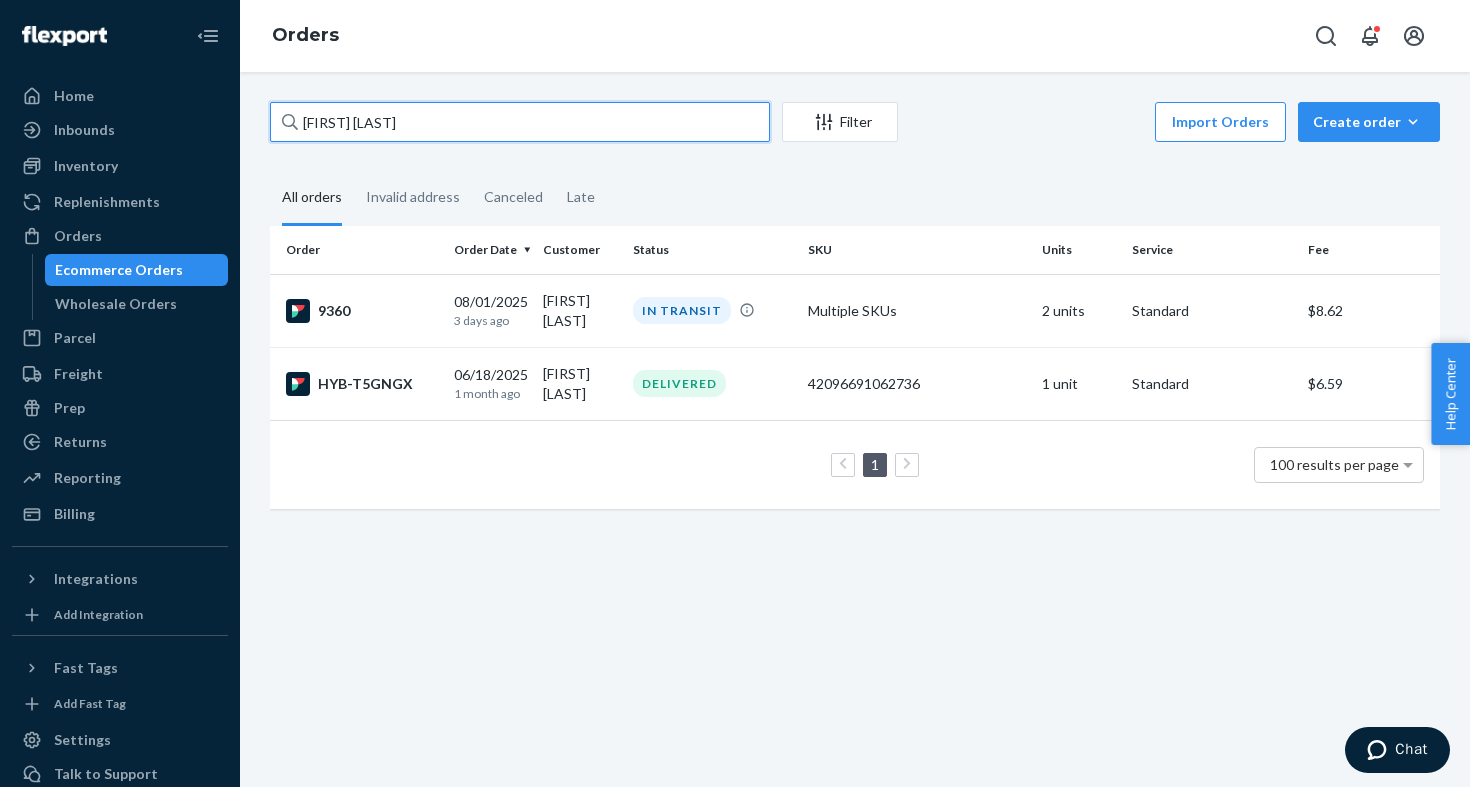 paste on "[FIRST] [LAST]" 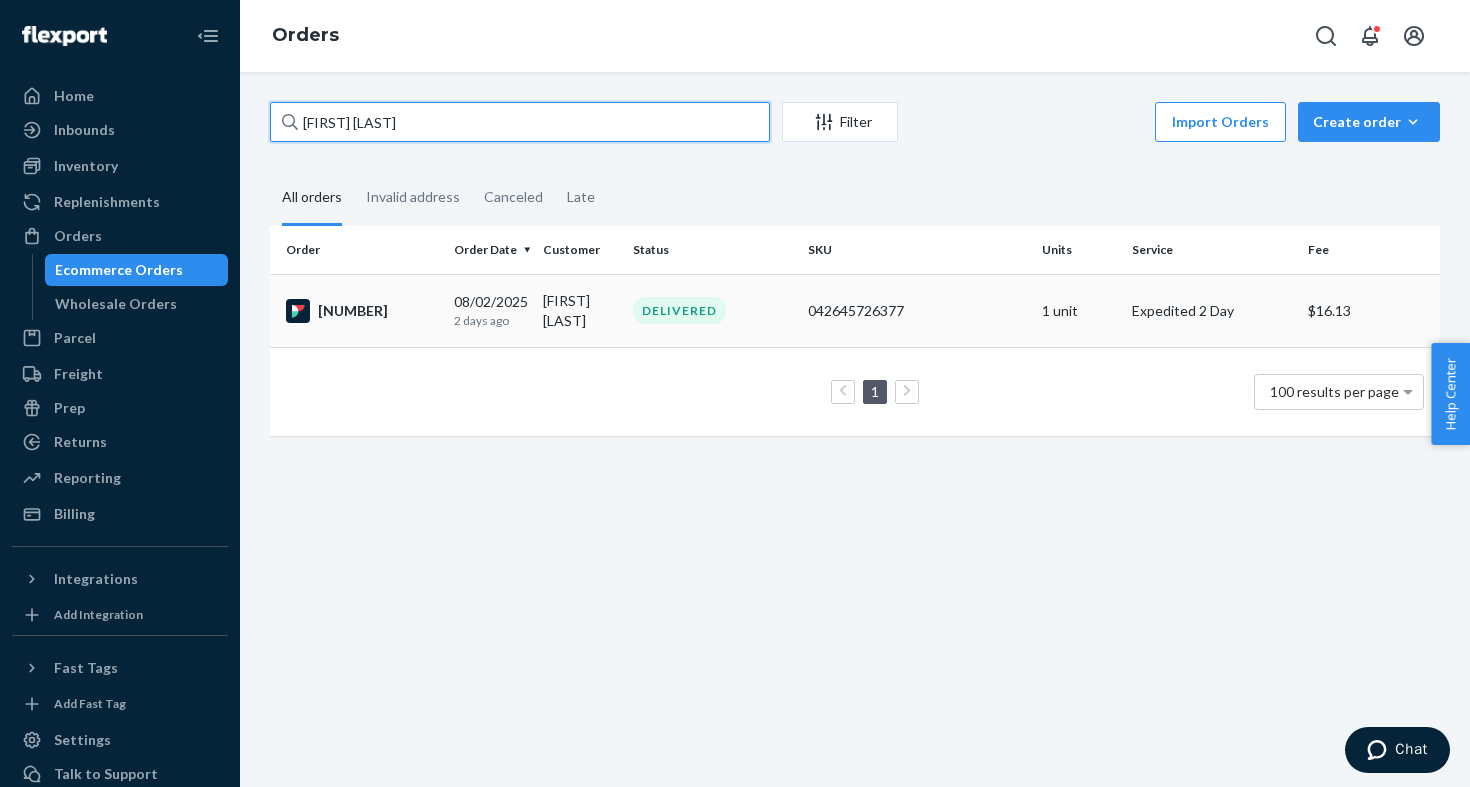 type on "[FIRST] [LAST]" 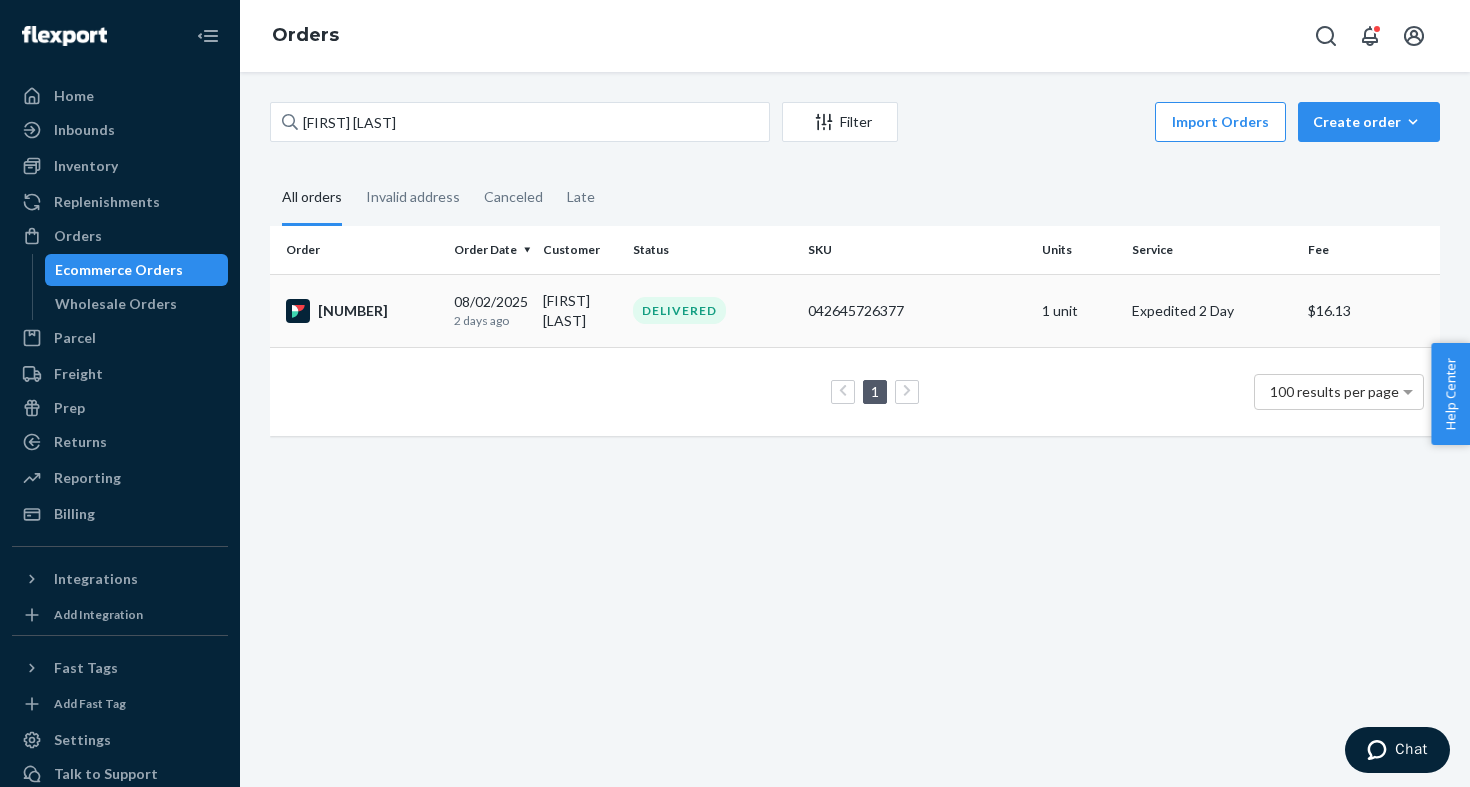click on "DELIVERED" at bounding box center (713, 310) 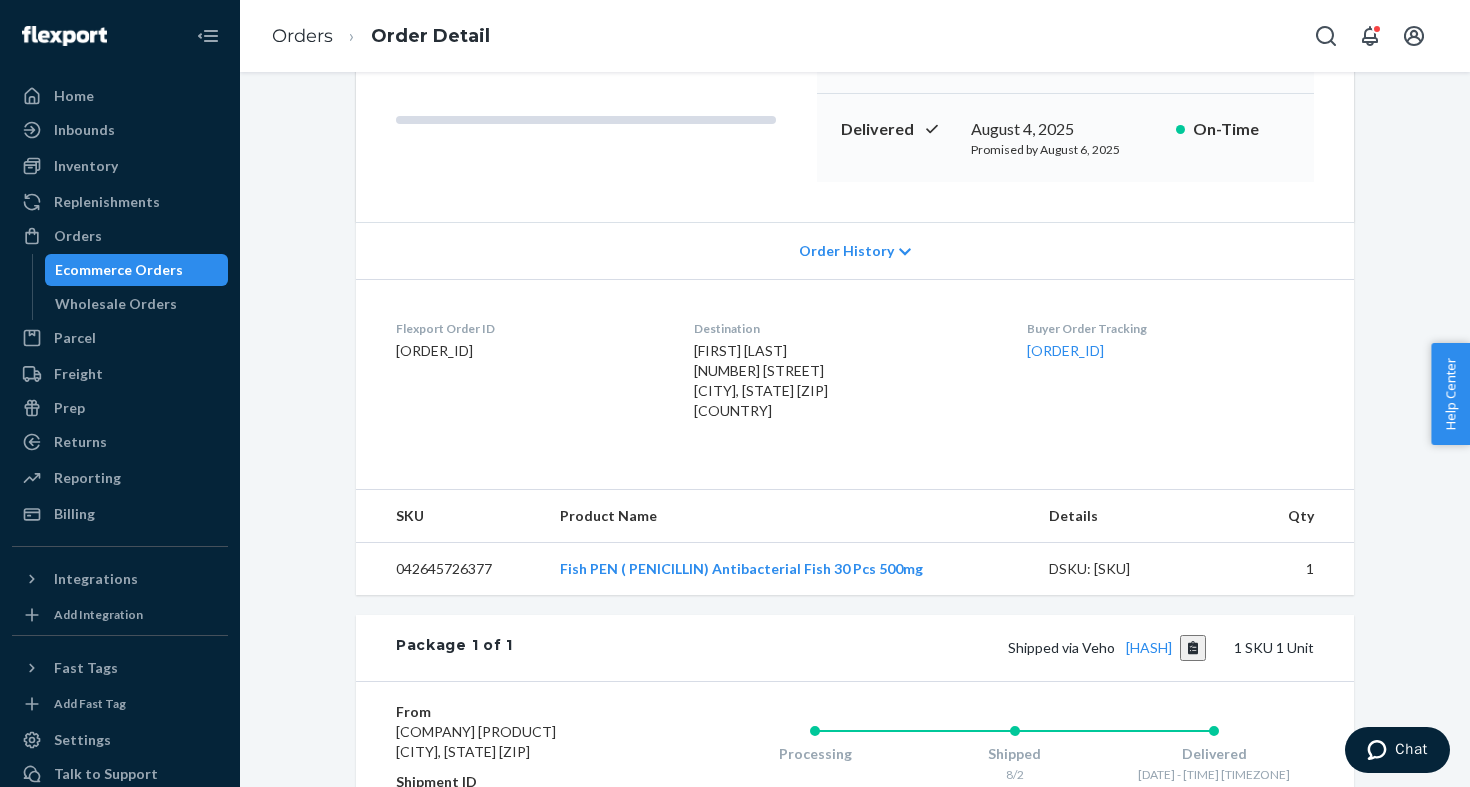 scroll, scrollTop: 0, scrollLeft: 0, axis: both 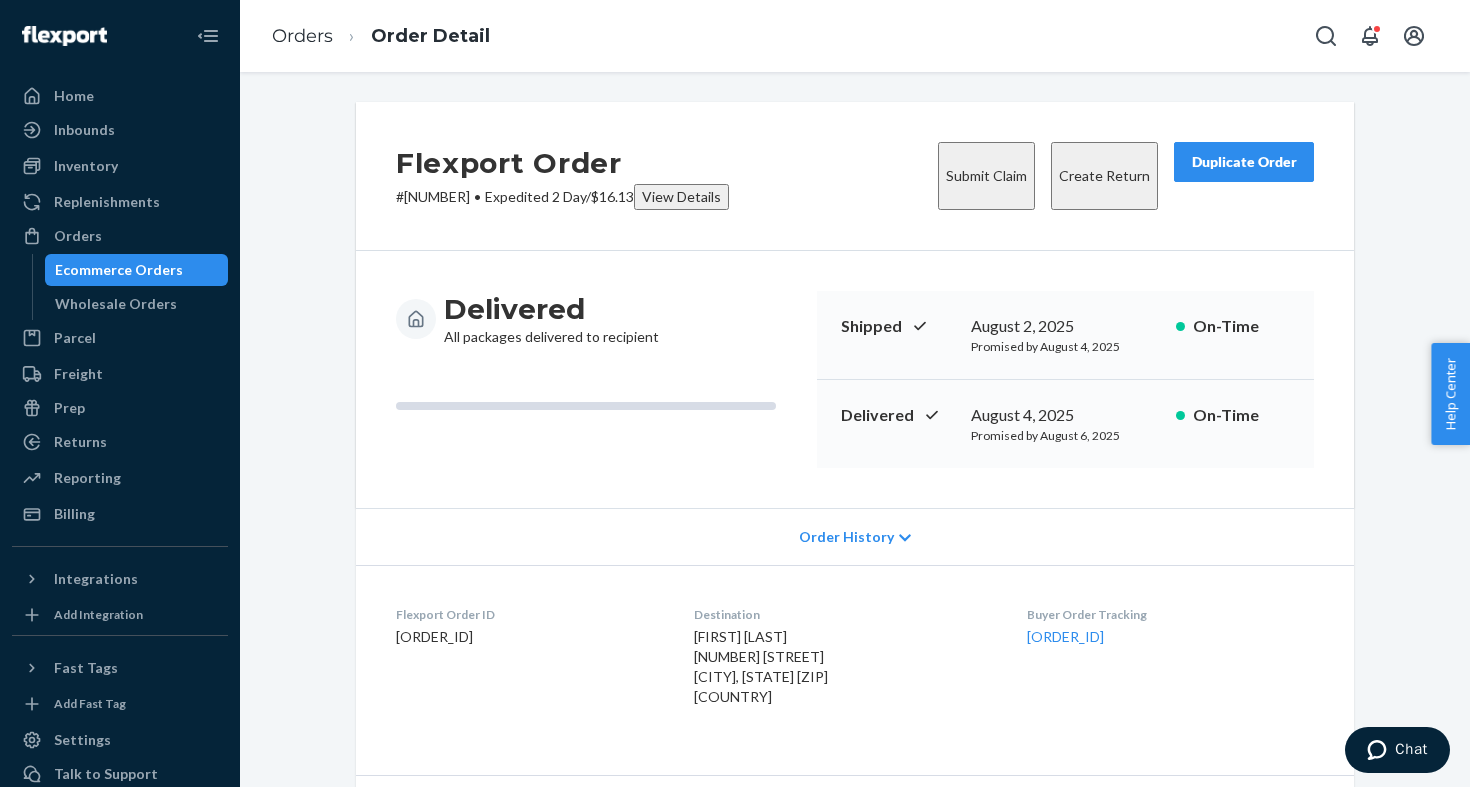 click on "Duplicate Order" at bounding box center (1244, 162) 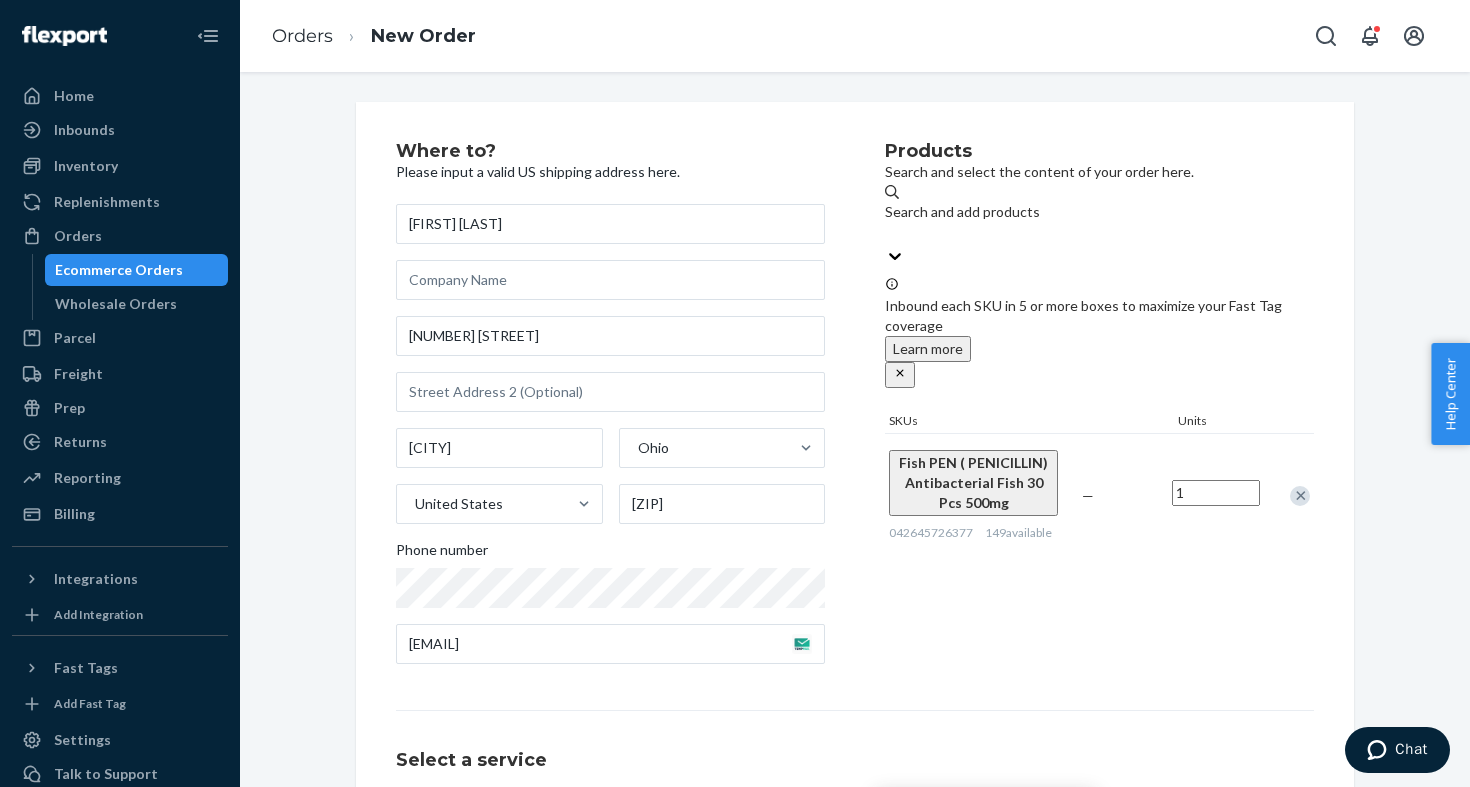 click on "1" at bounding box center (1216, 495) 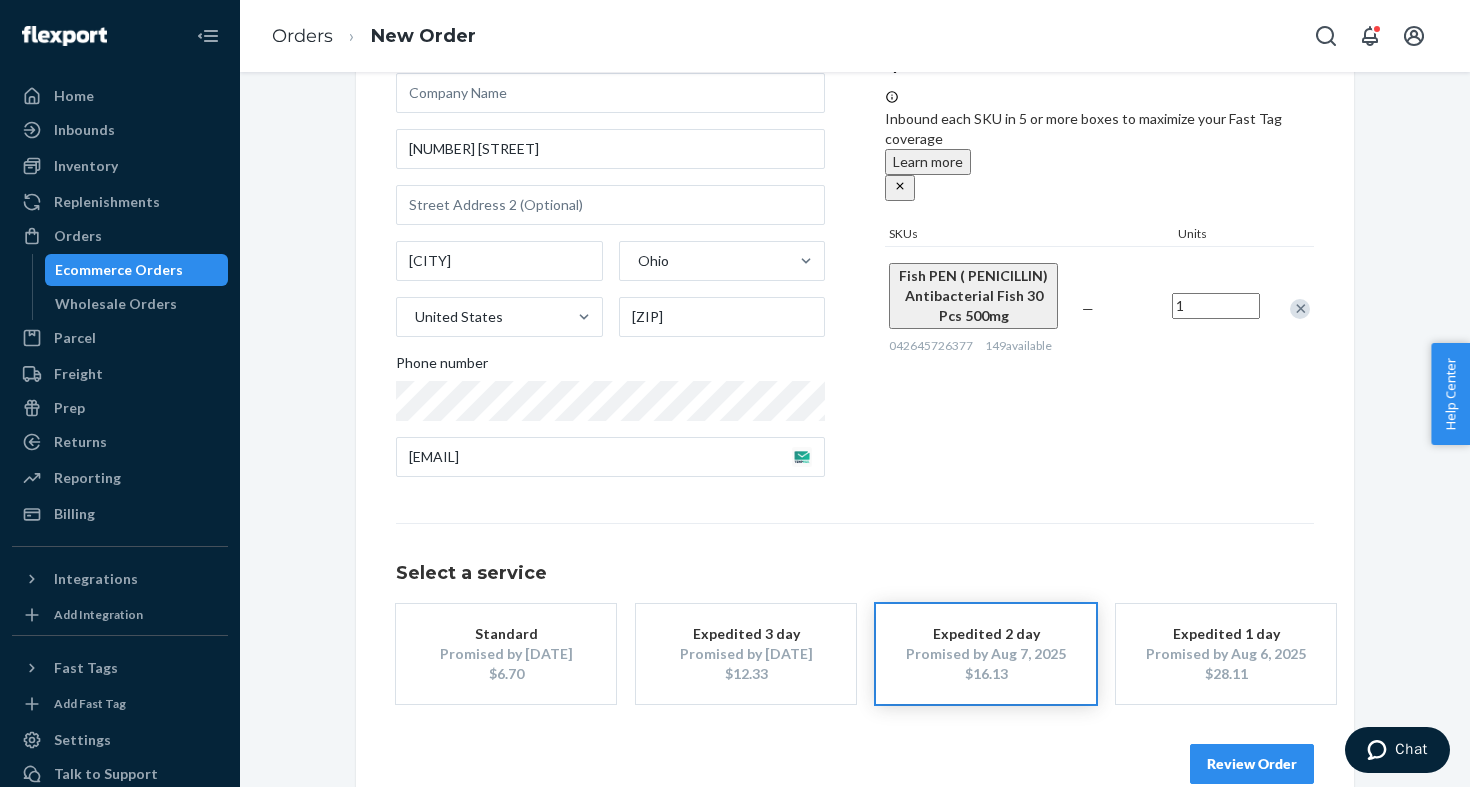 scroll, scrollTop: 223, scrollLeft: 0, axis: vertical 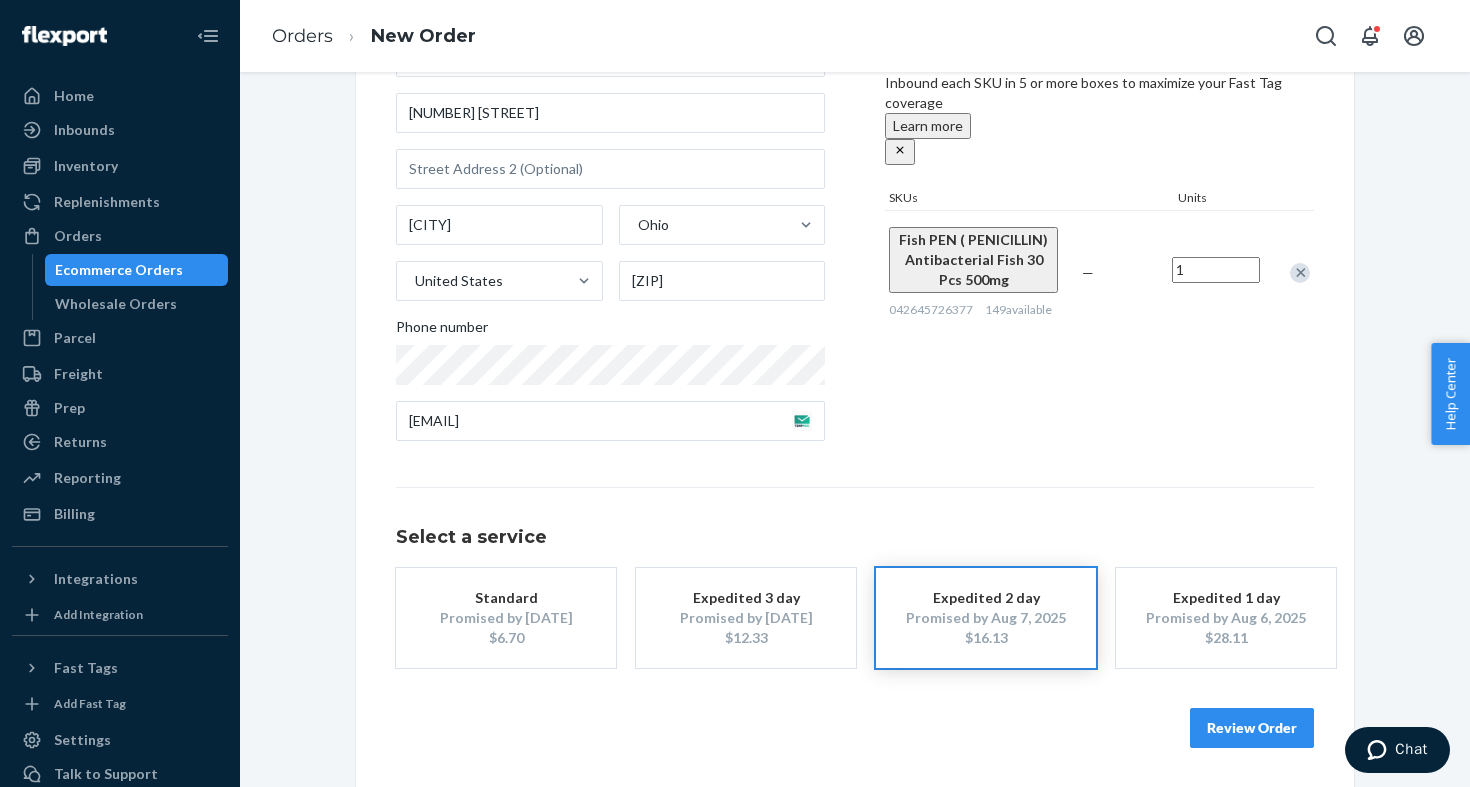 click on "Review Order" at bounding box center [1252, 728] 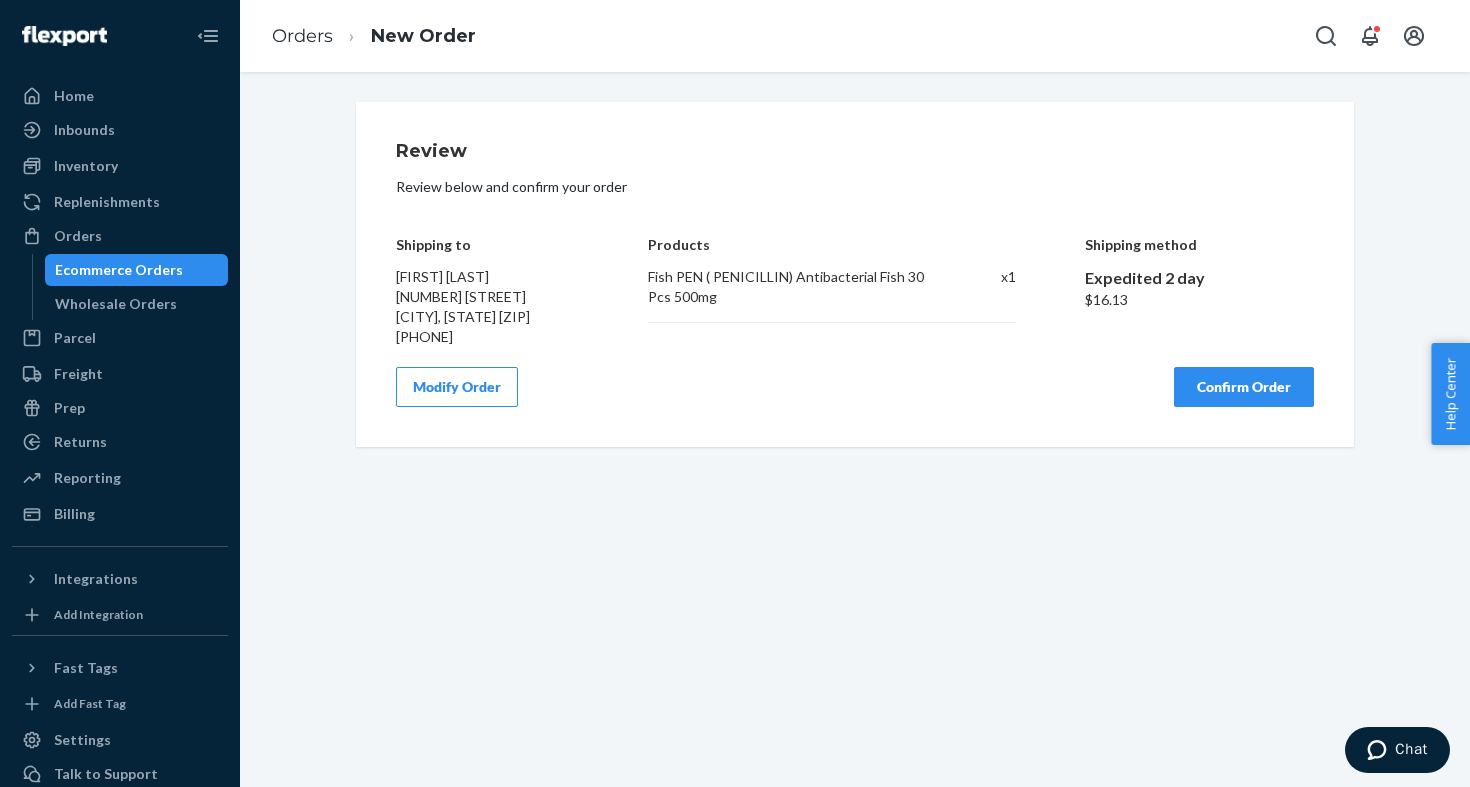 scroll, scrollTop: 0, scrollLeft: 0, axis: both 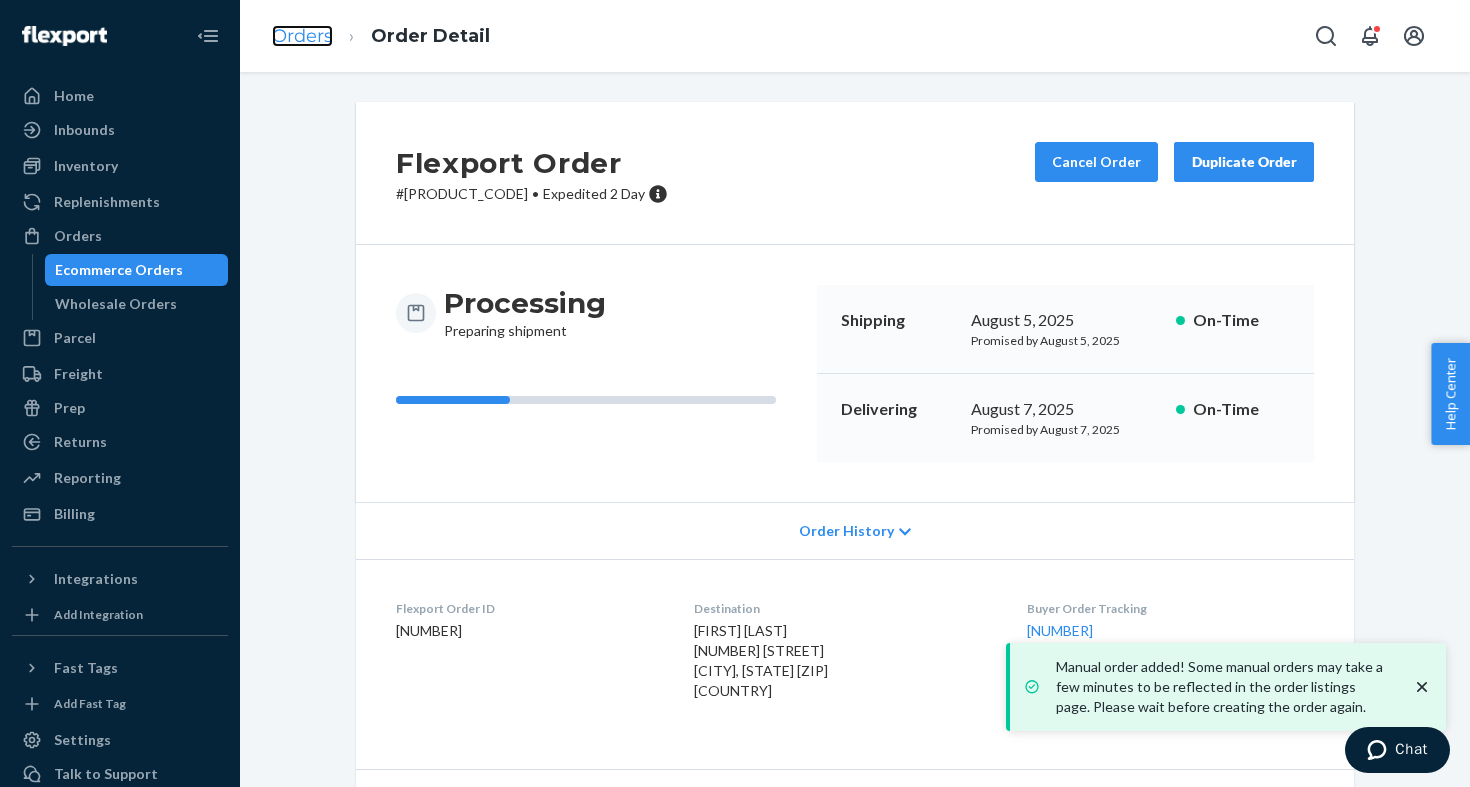 click on "Orders" at bounding box center [302, 36] 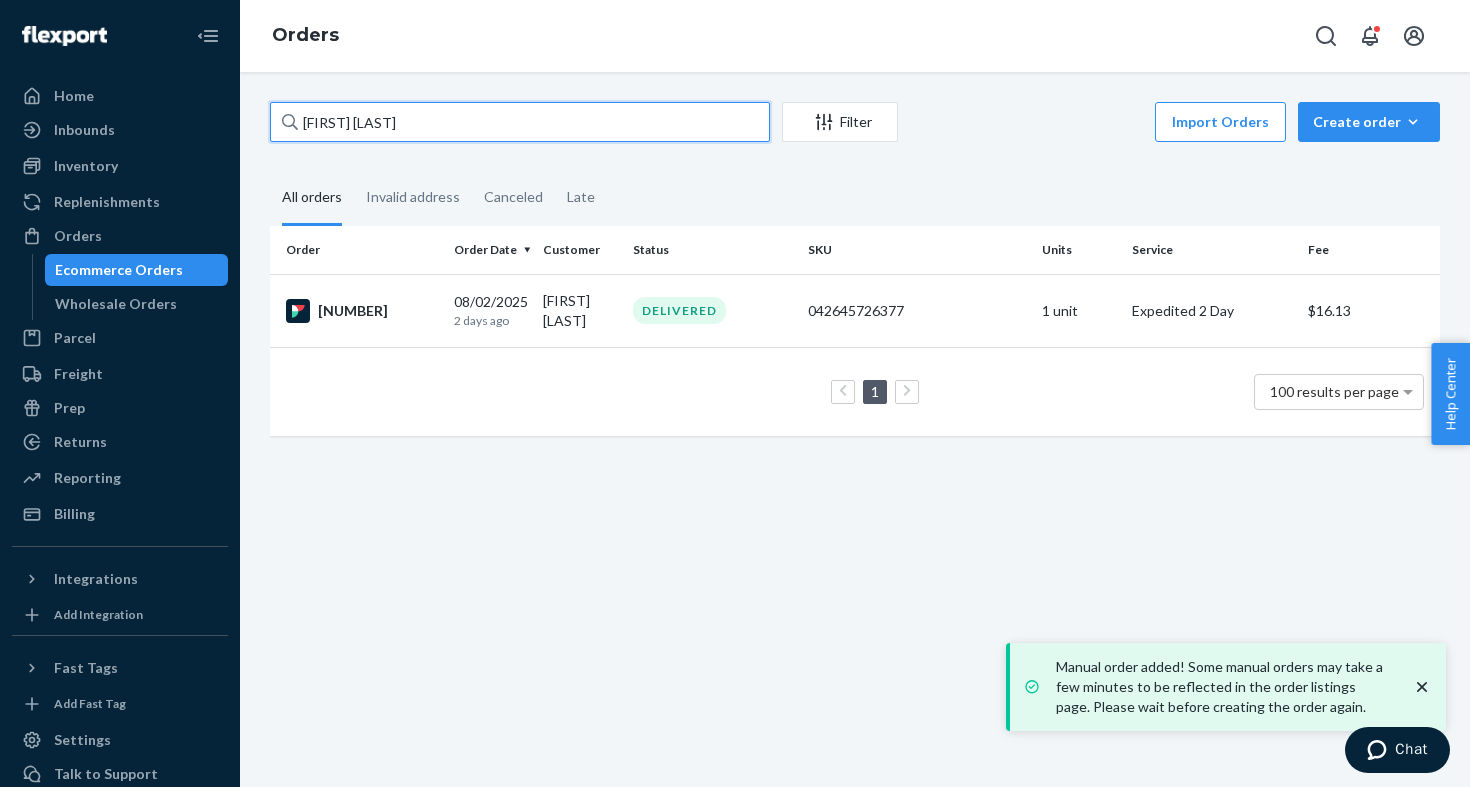 click on "[FIRST] [LAST]" at bounding box center (520, 122) 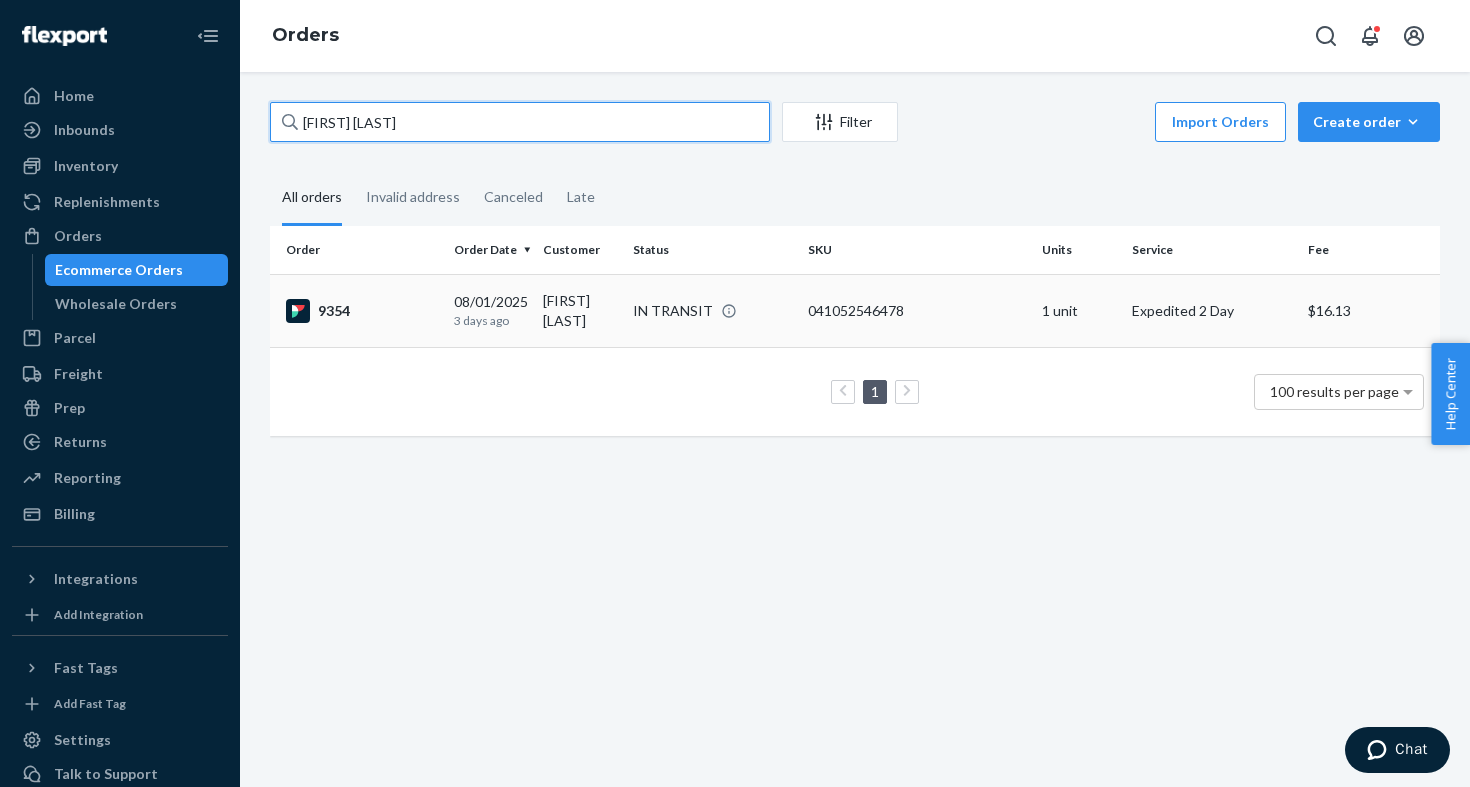 type on "loyd huffman" 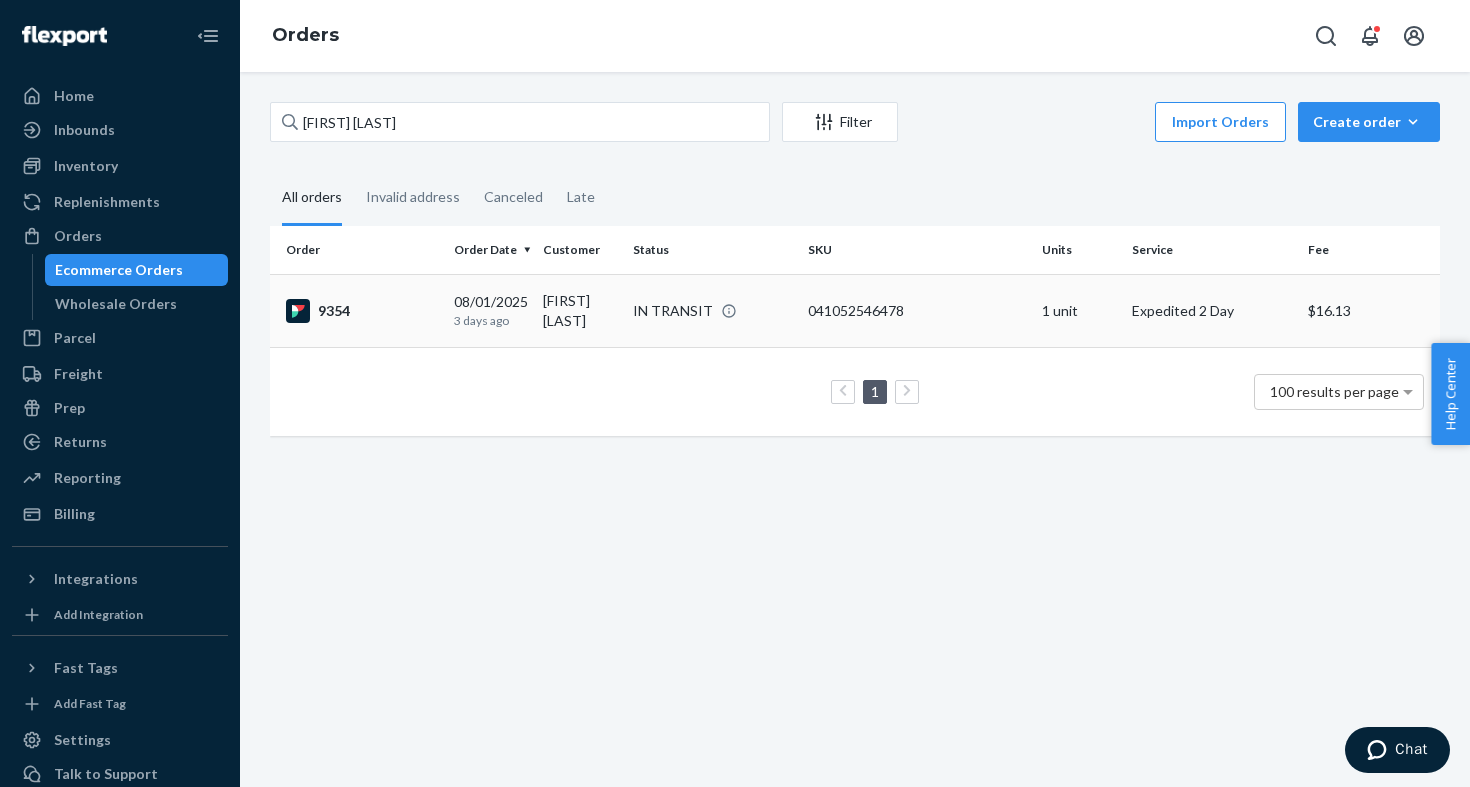 click on "041052546478" at bounding box center (917, 310) 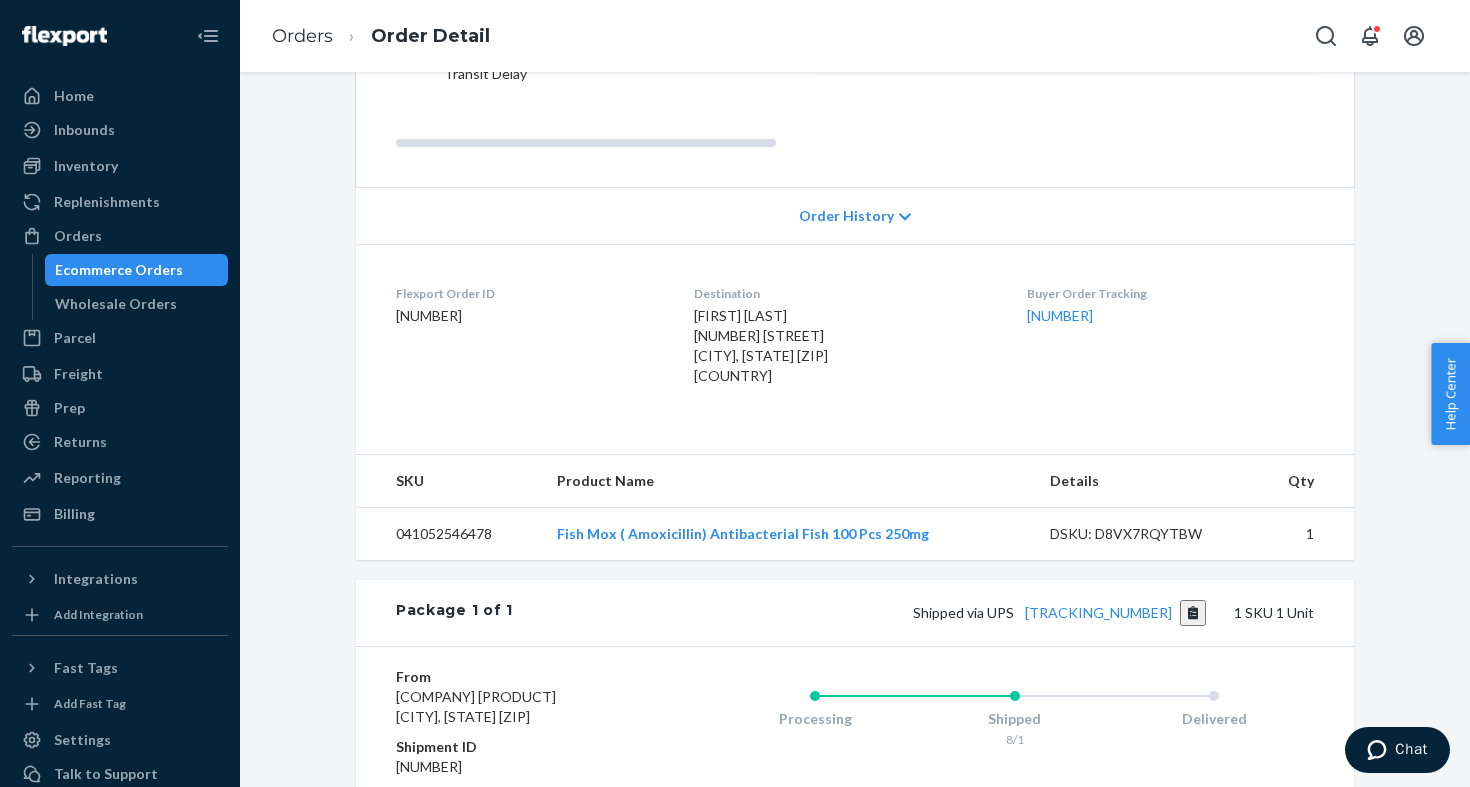 scroll, scrollTop: 539, scrollLeft: 0, axis: vertical 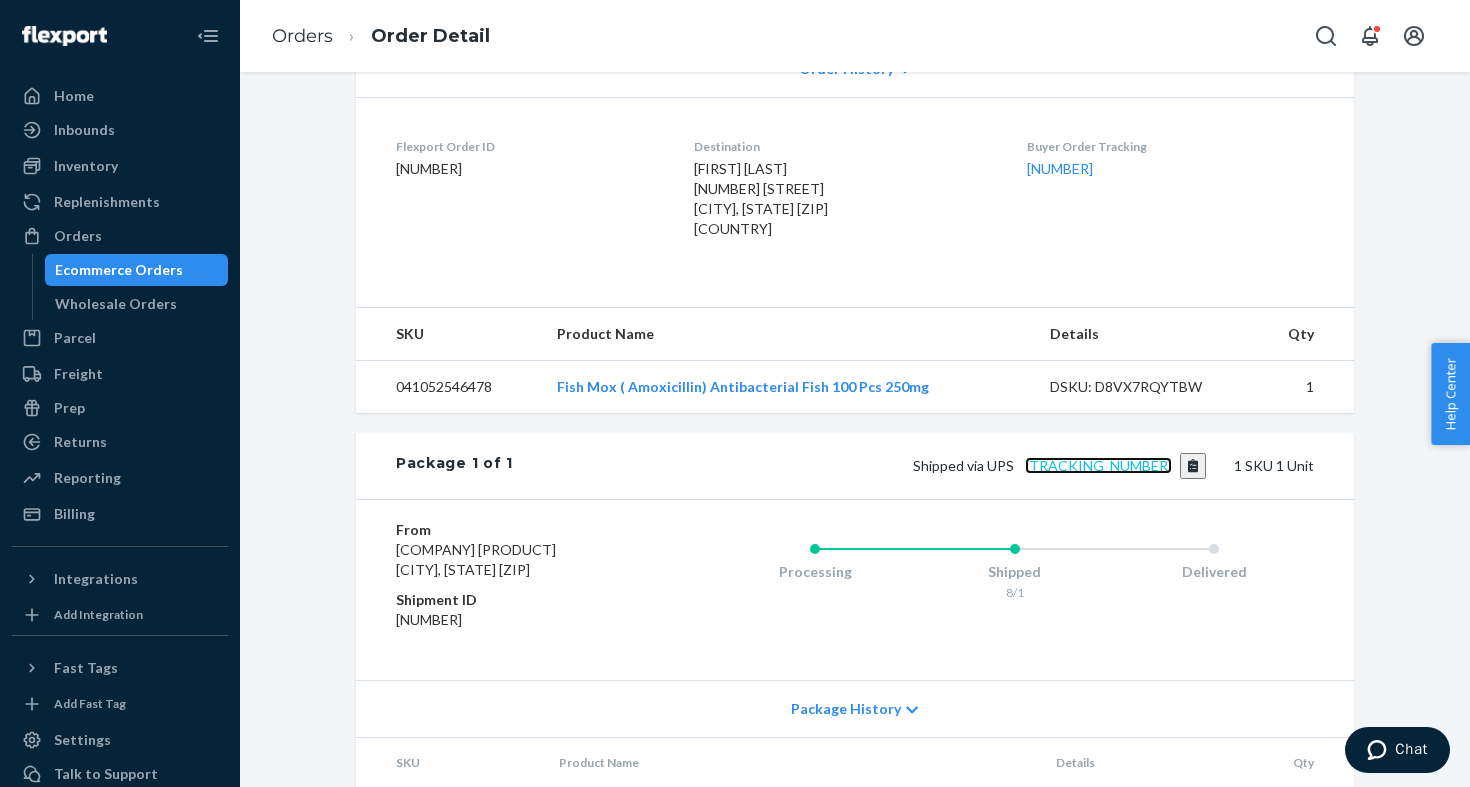 click on "1Z5F13W20310189576" at bounding box center (1098, 465) 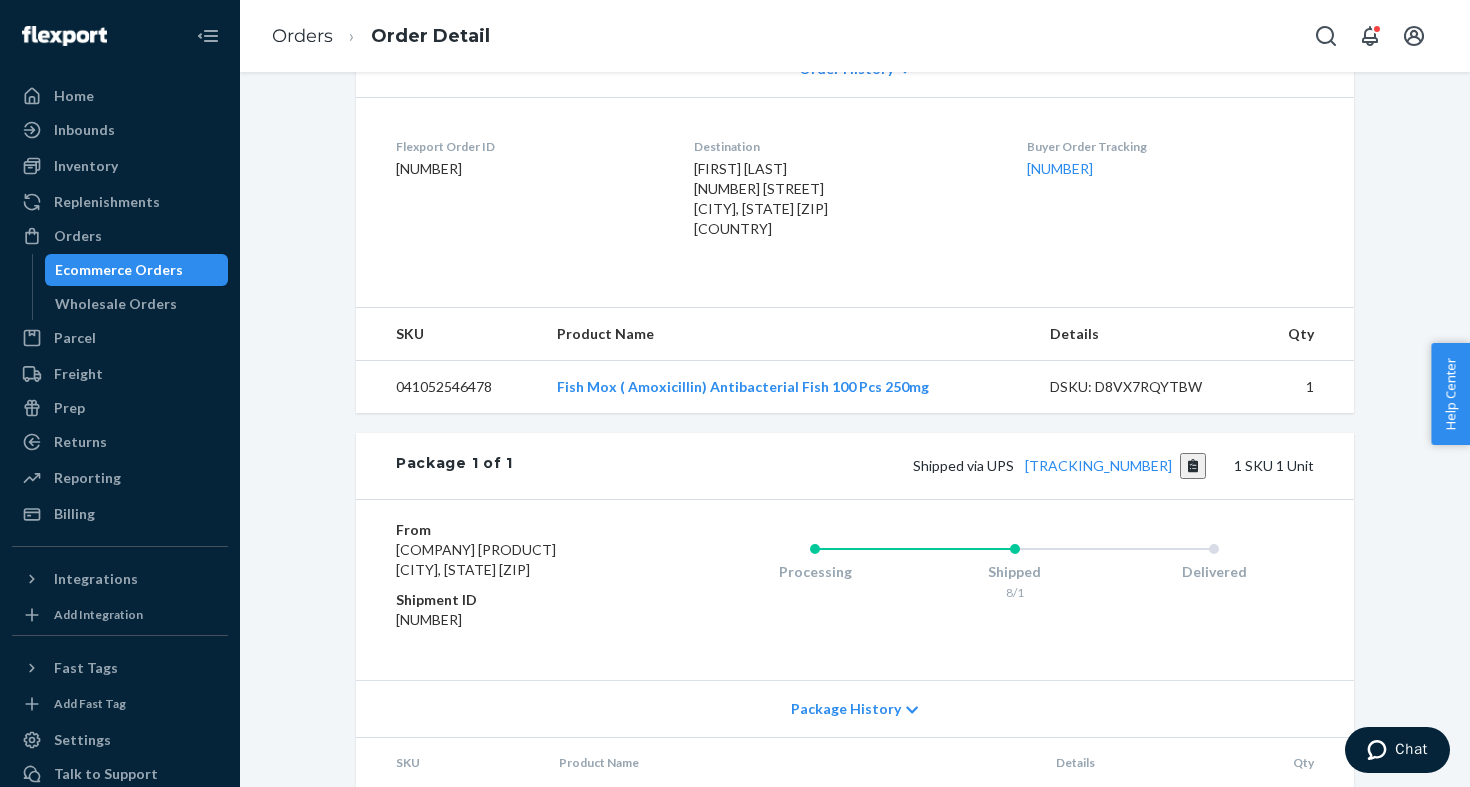 click on "Orders" at bounding box center (302, 37) 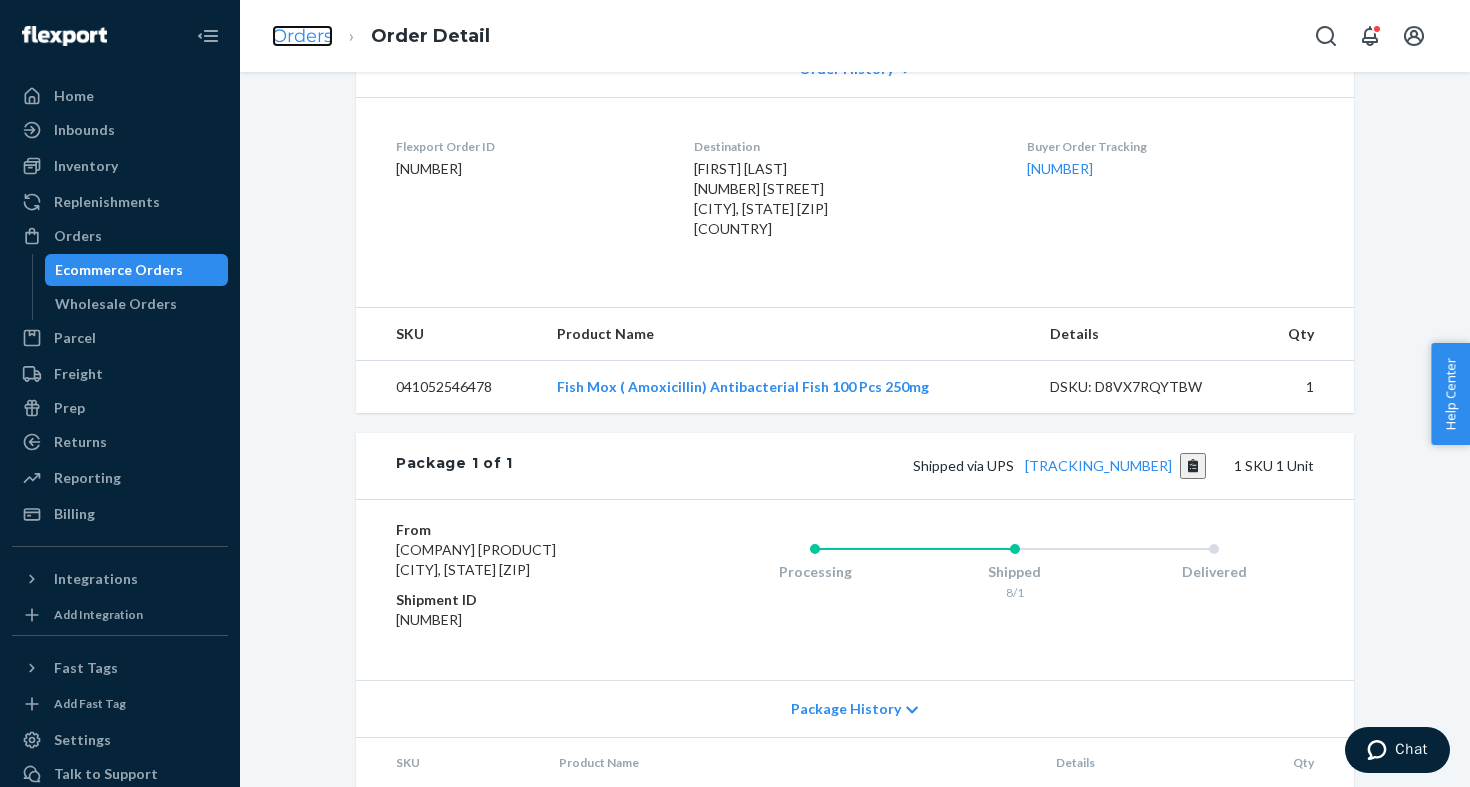 click on "Orders" at bounding box center [302, 36] 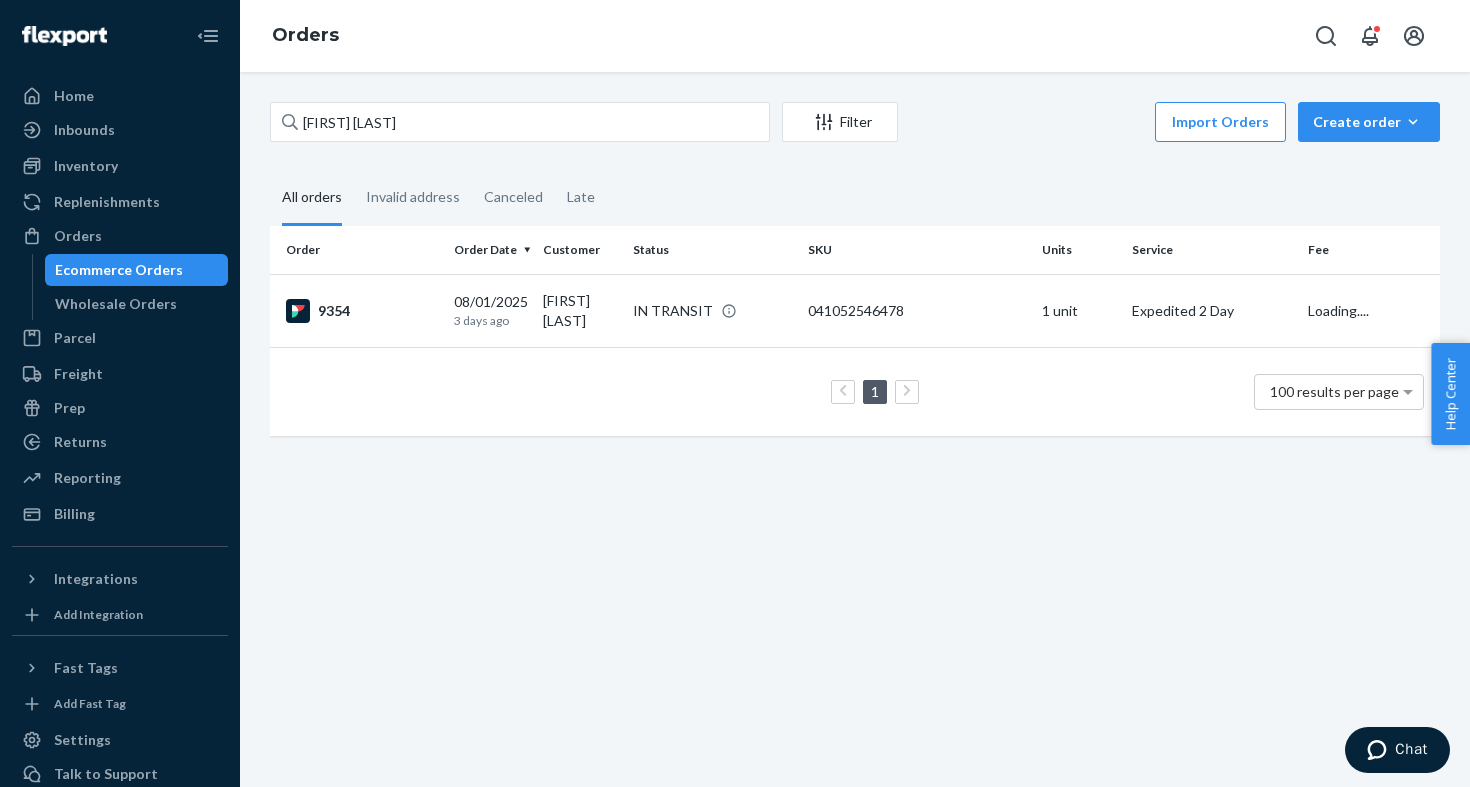 scroll, scrollTop: 0, scrollLeft: 0, axis: both 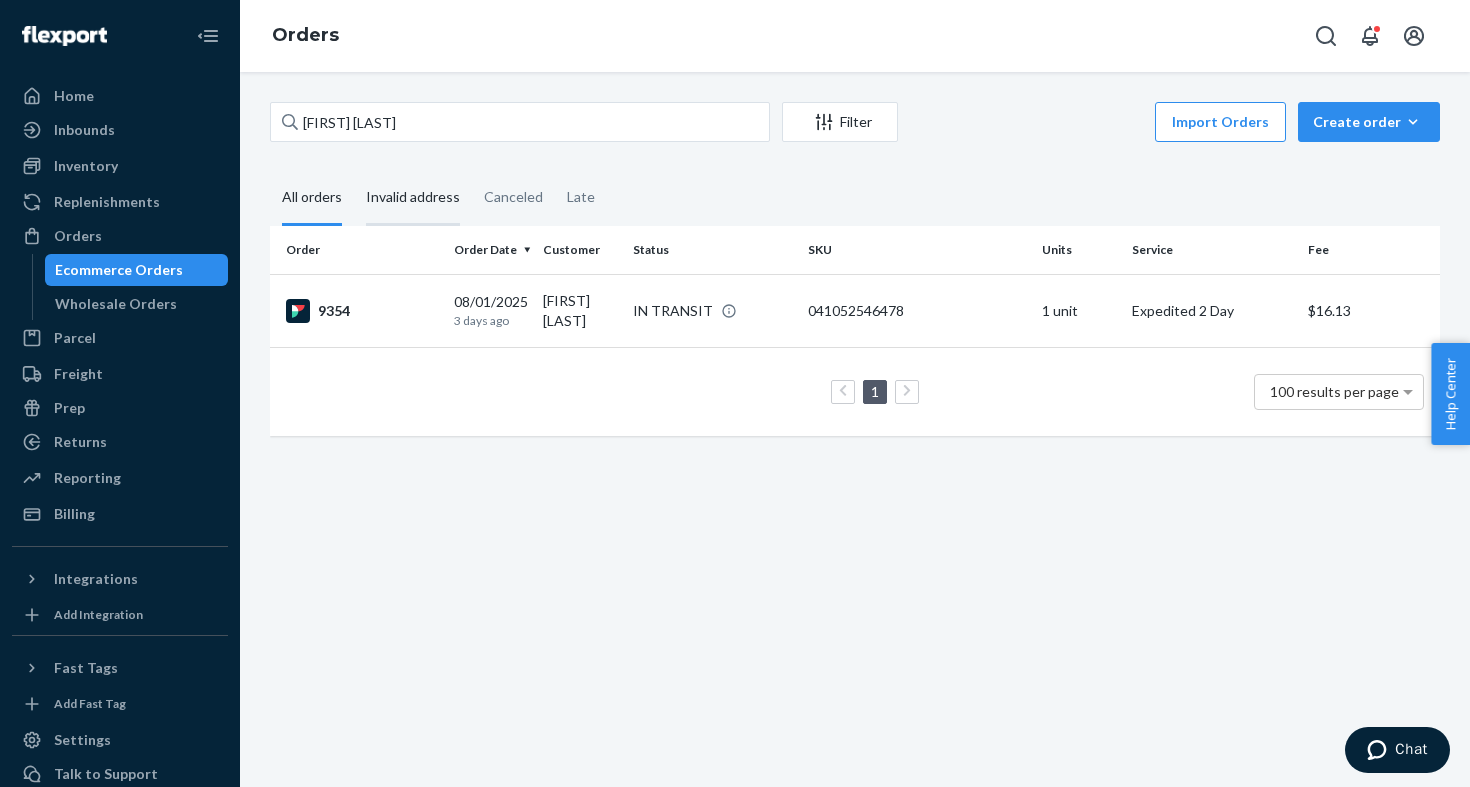 click on "Invalid address" at bounding box center (413, 198) 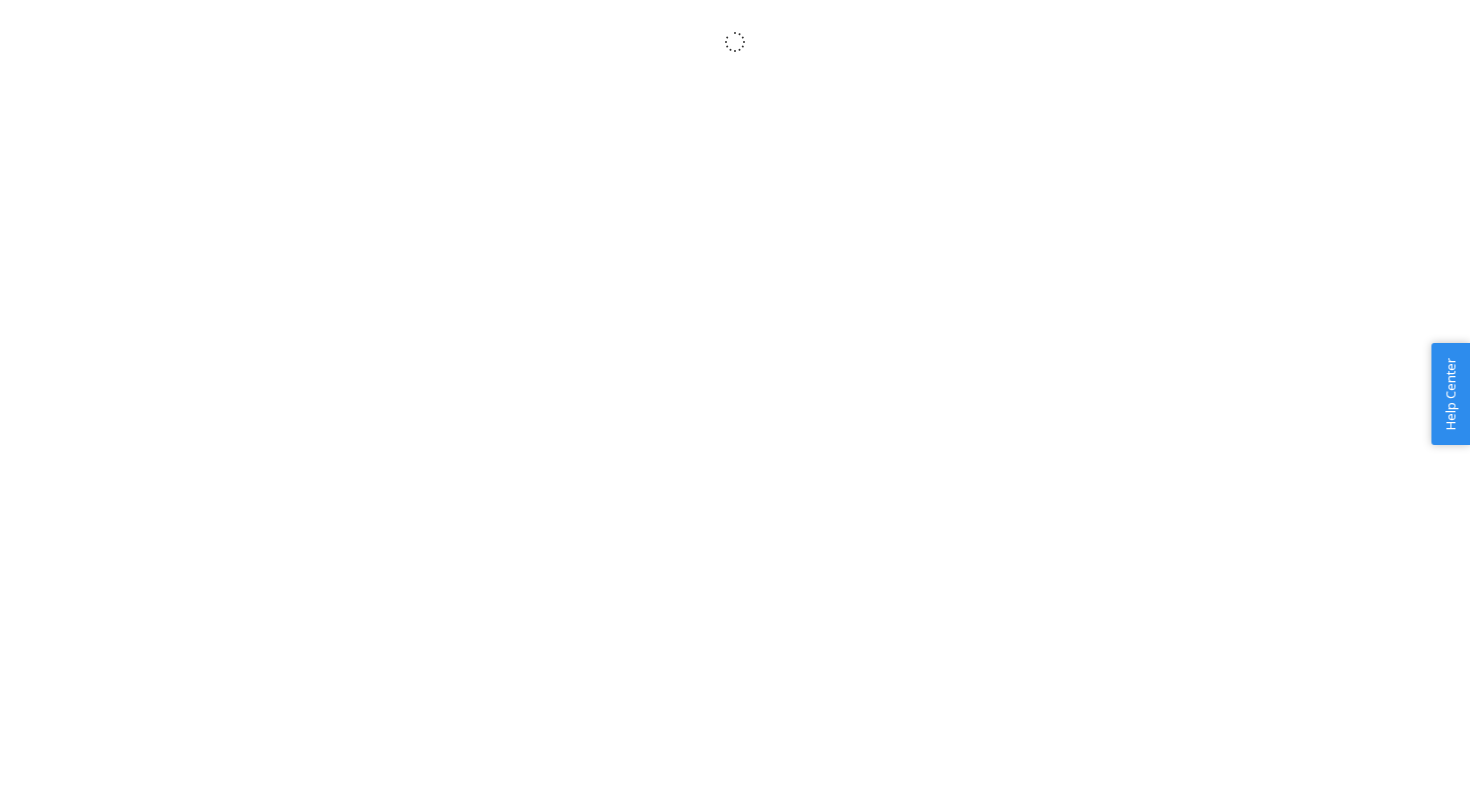 scroll, scrollTop: 0, scrollLeft: 0, axis: both 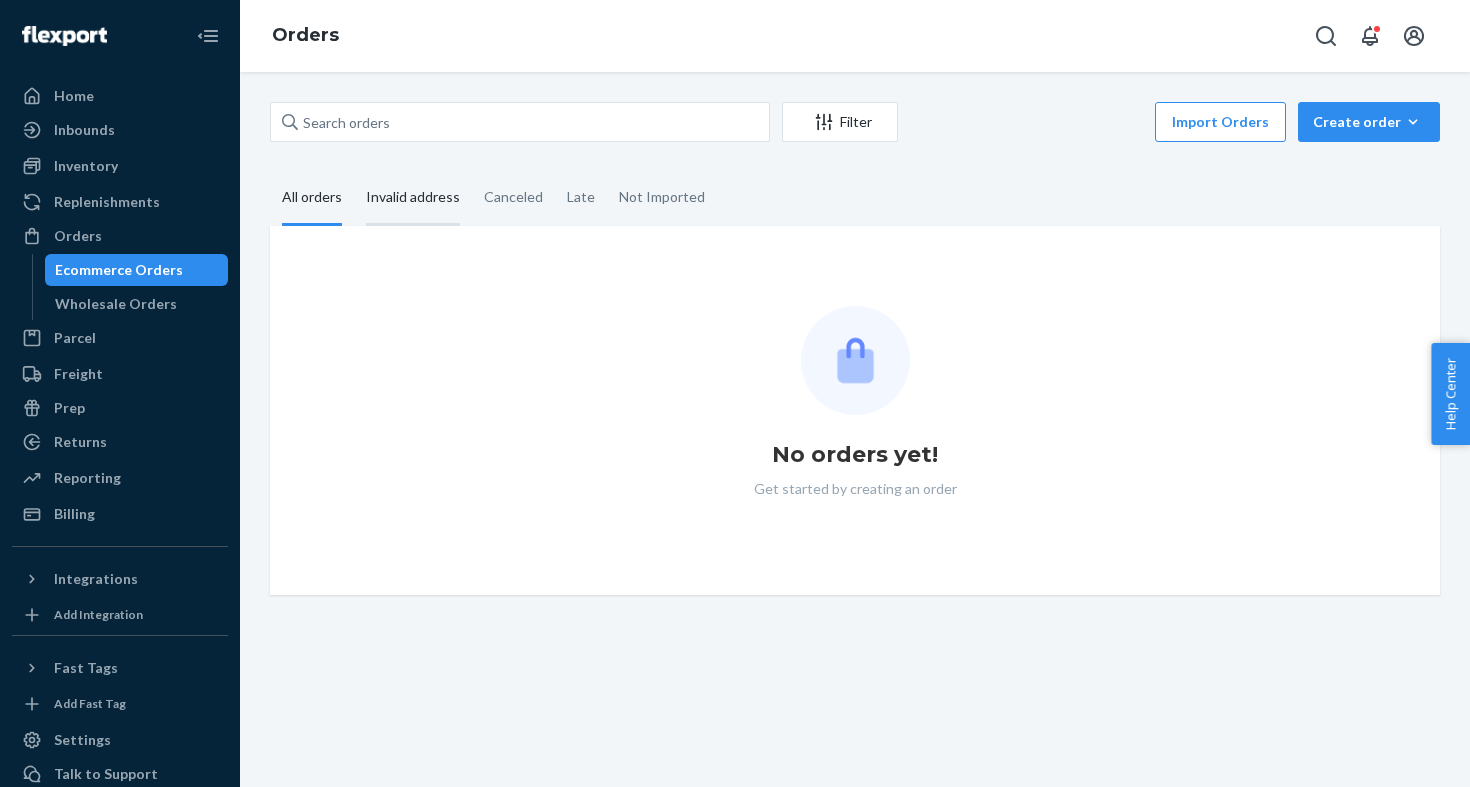 click on "Invalid address" at bounding box center [413, 198] 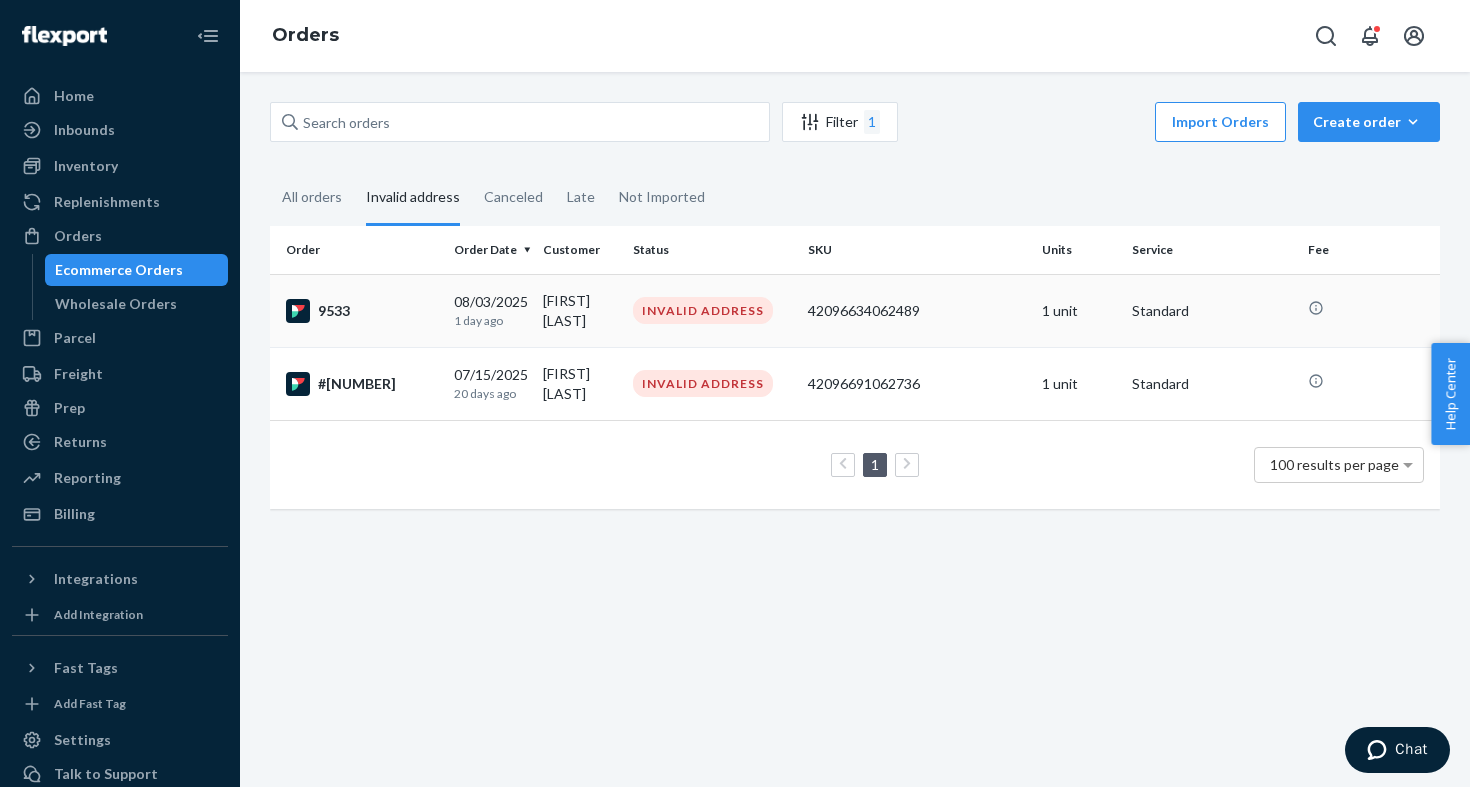click on "9533" at bounding box center [362, 311] 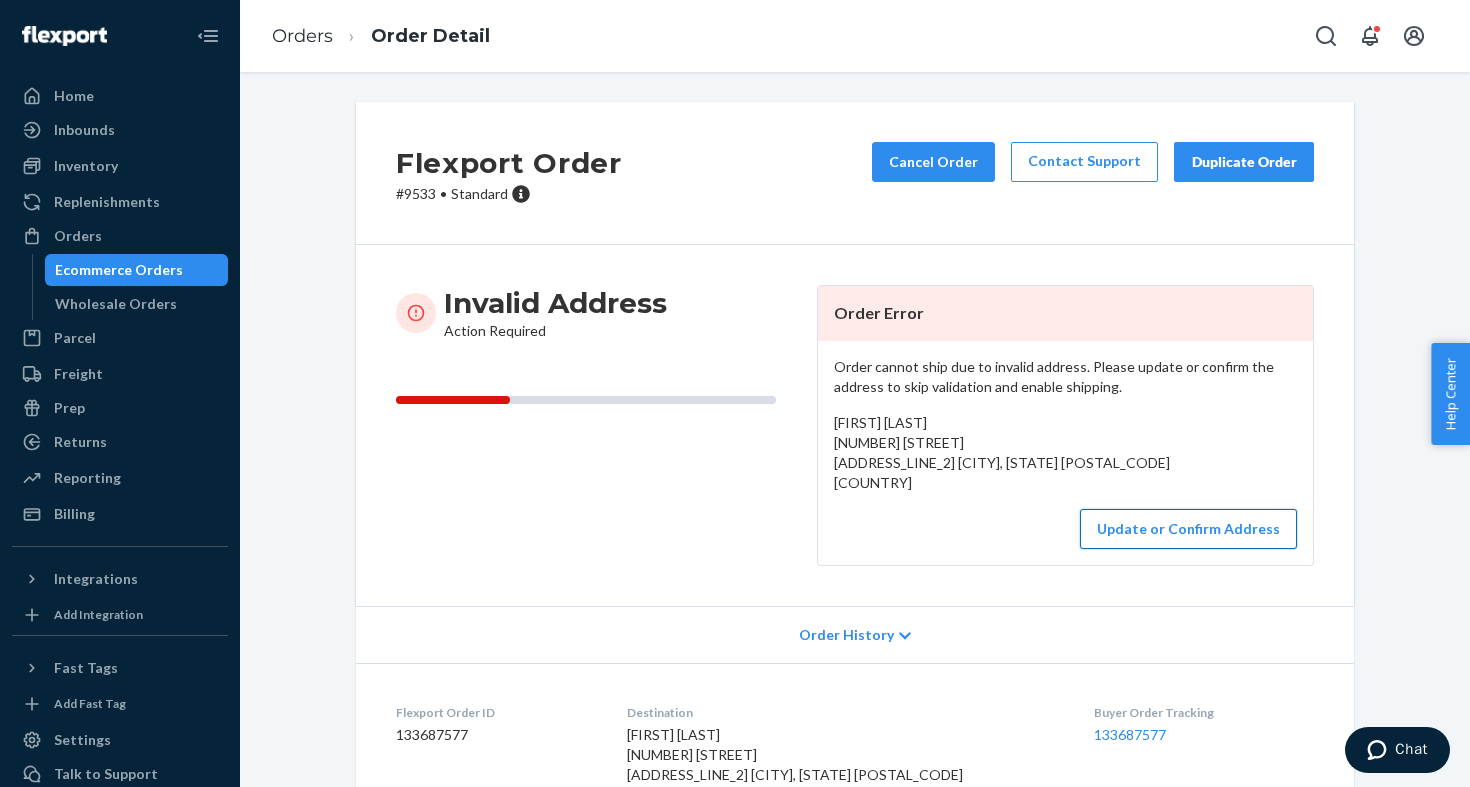 click on "Update or Confirm Address" at bounding box center (1188, 529) 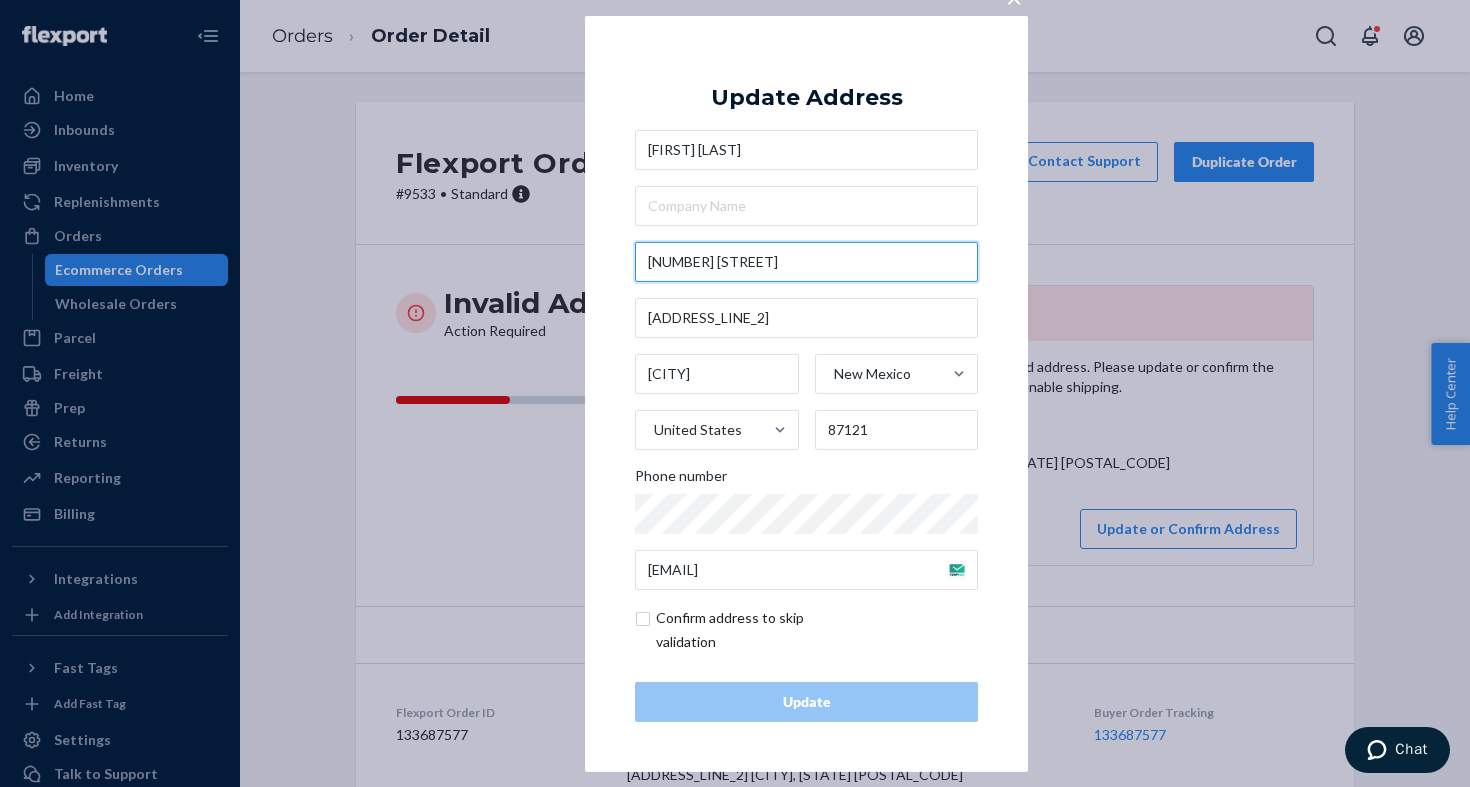 click on "[NUMBER] [STREET]" at bounding box center [806, 262] 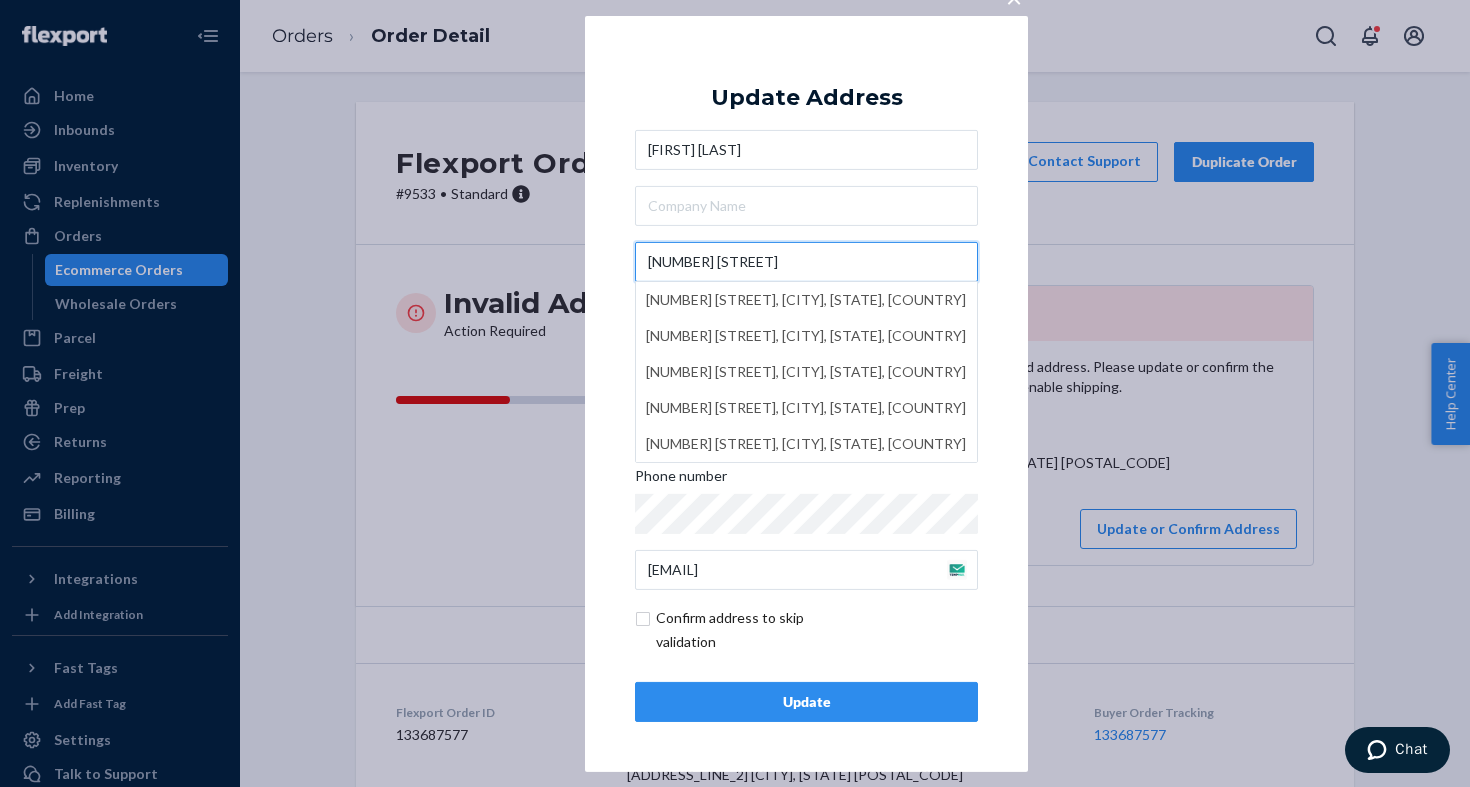type on "[NUMBER] [STREET]" 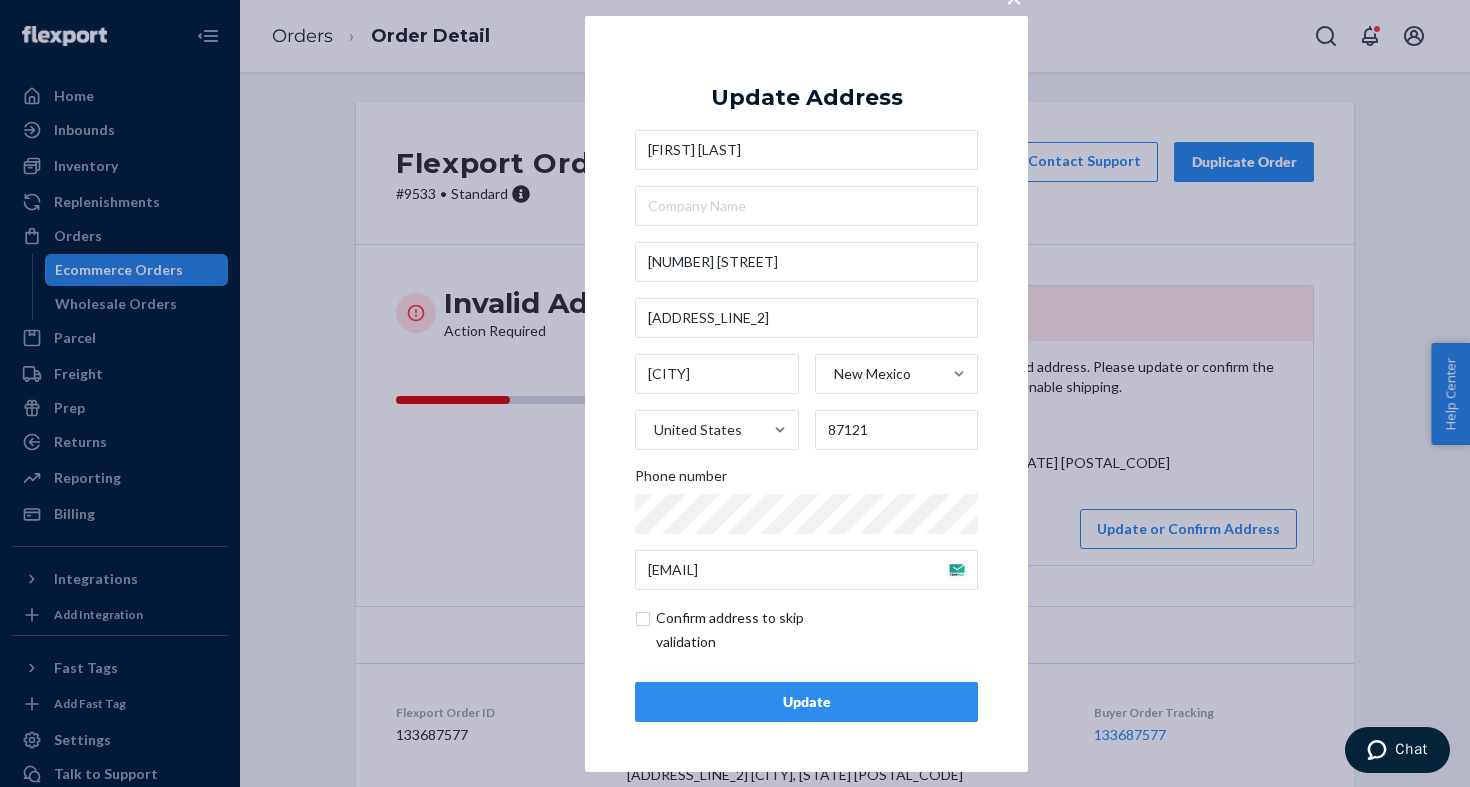 click on "[FIRST] [LAST] [NUMBER] [STREET] [ADDRESS_LINE_2] [CITY] [STATE] [COUNTRY] [POSTAL_CODE] Phone number [EMAIL]" at bounding box center (806, 360) 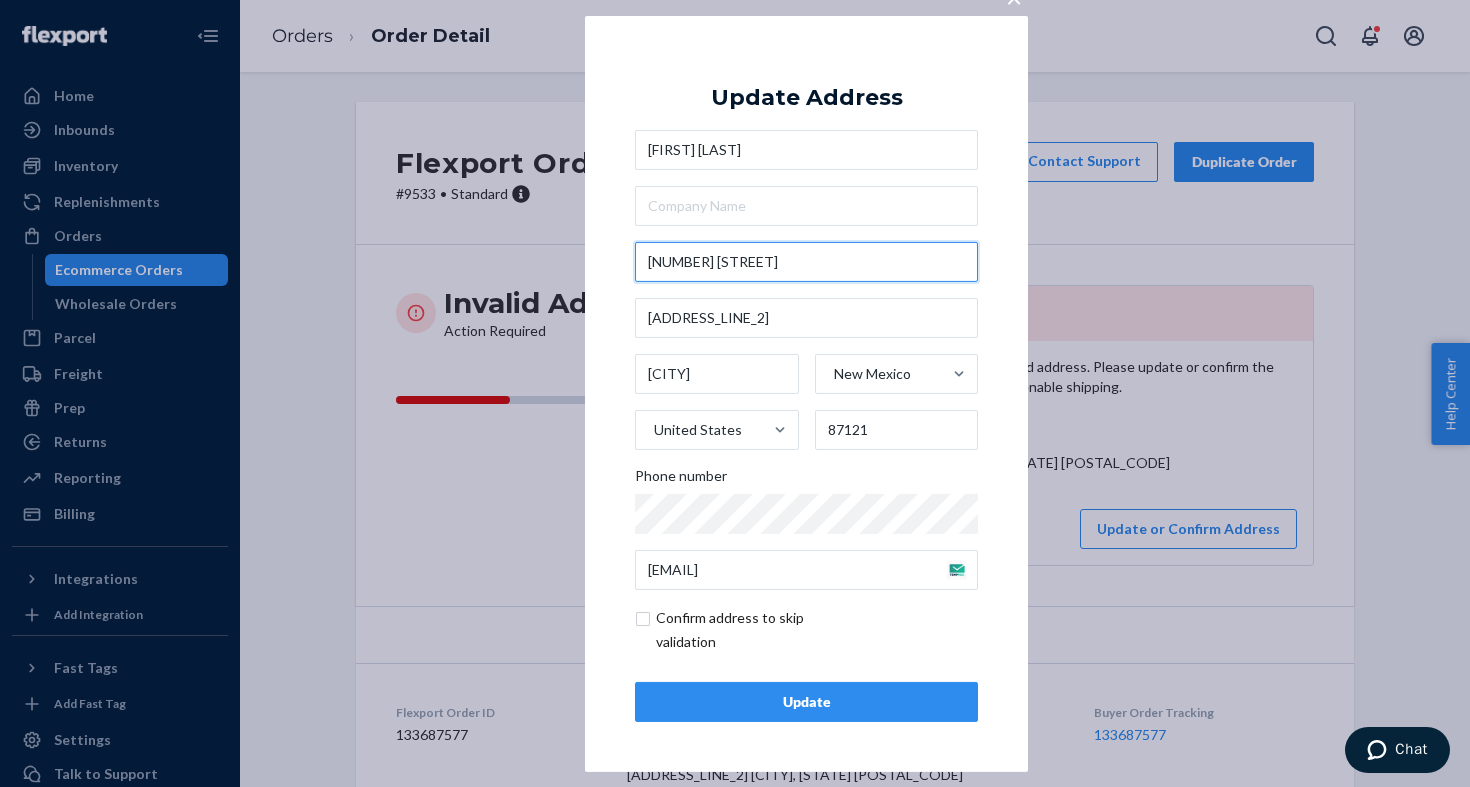 click on "[NUMBER] [STREET]" at bounding box center [806, 262] 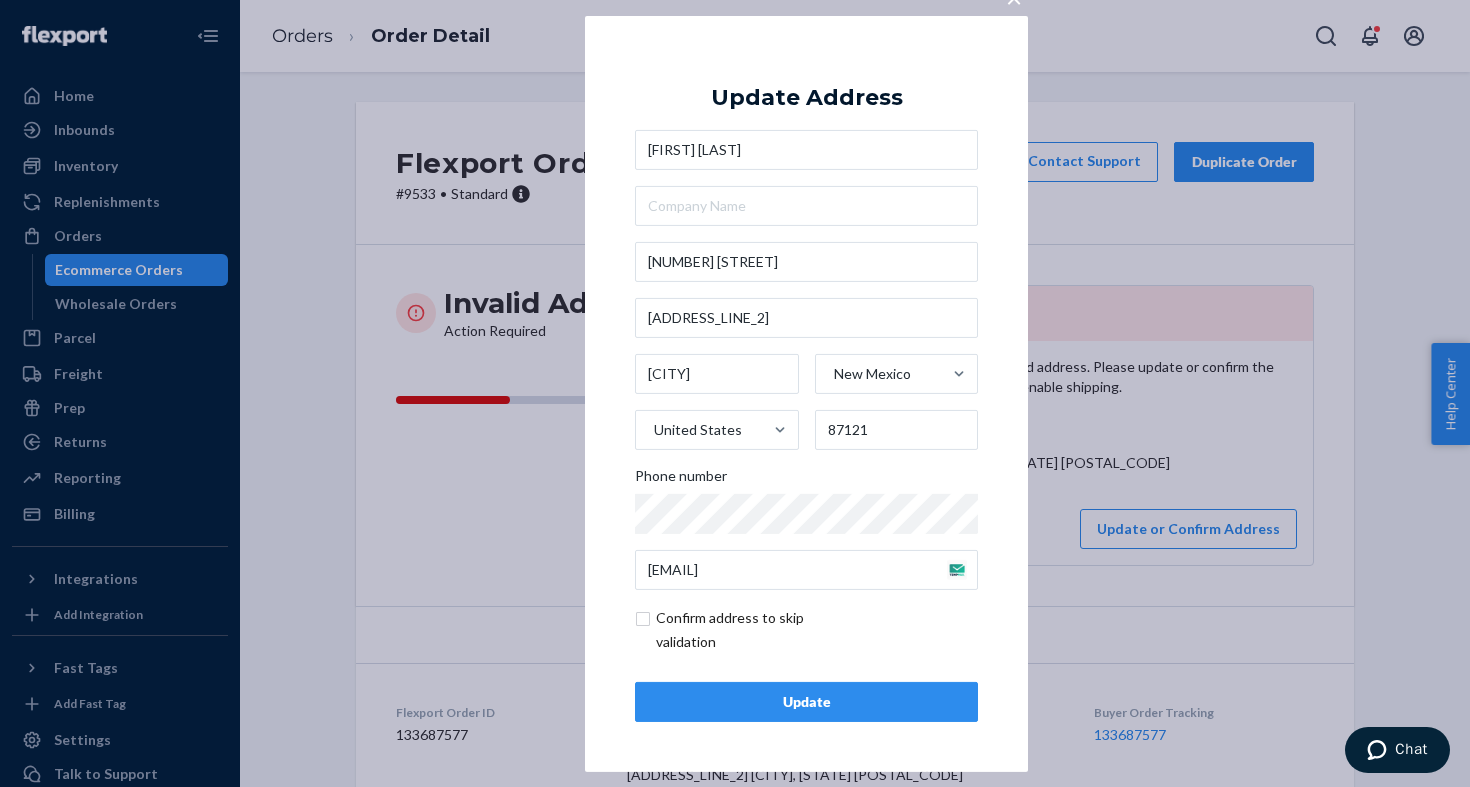 click at bounding box center (751, 630) 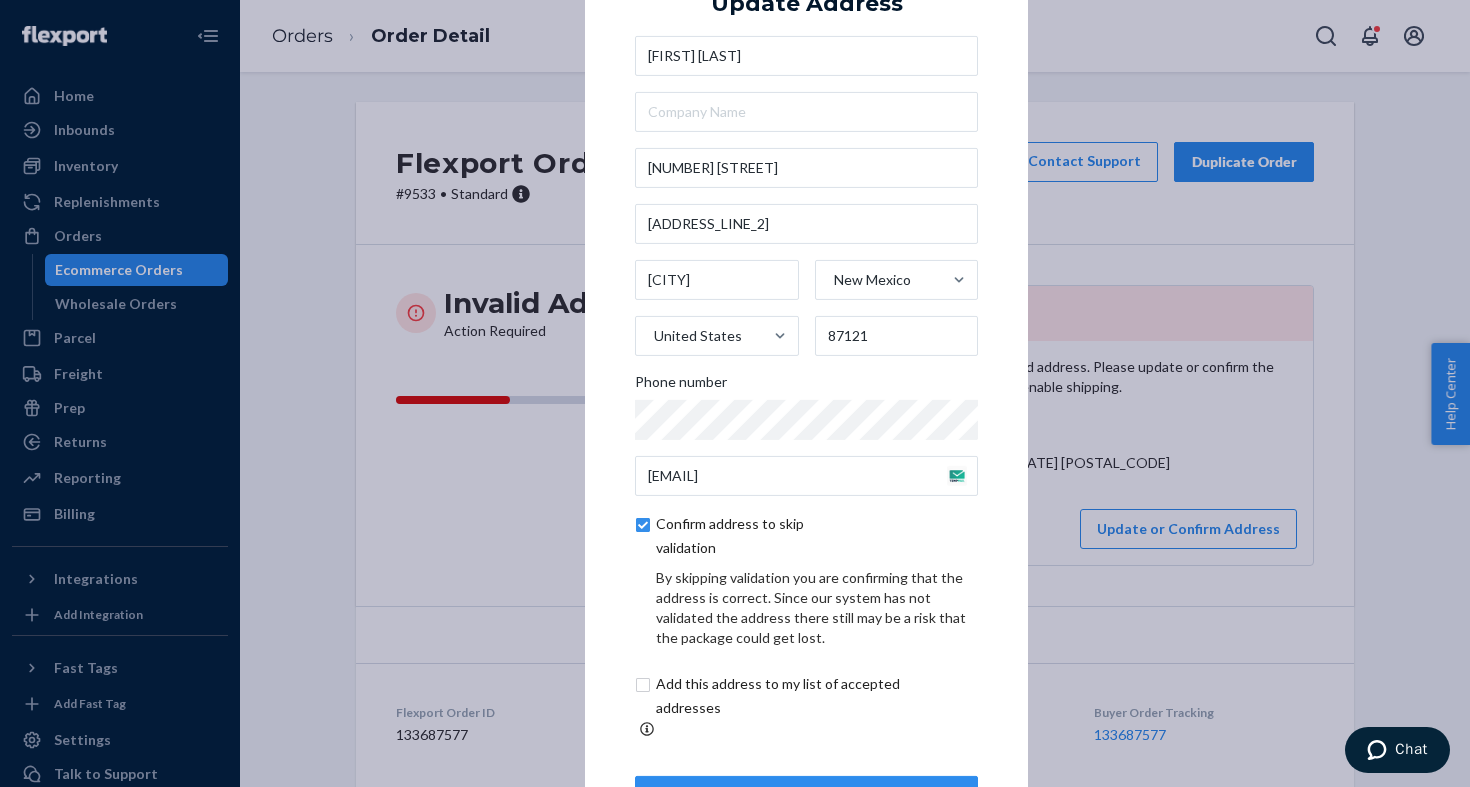 click on "Update" at bounding box center [806, 796] 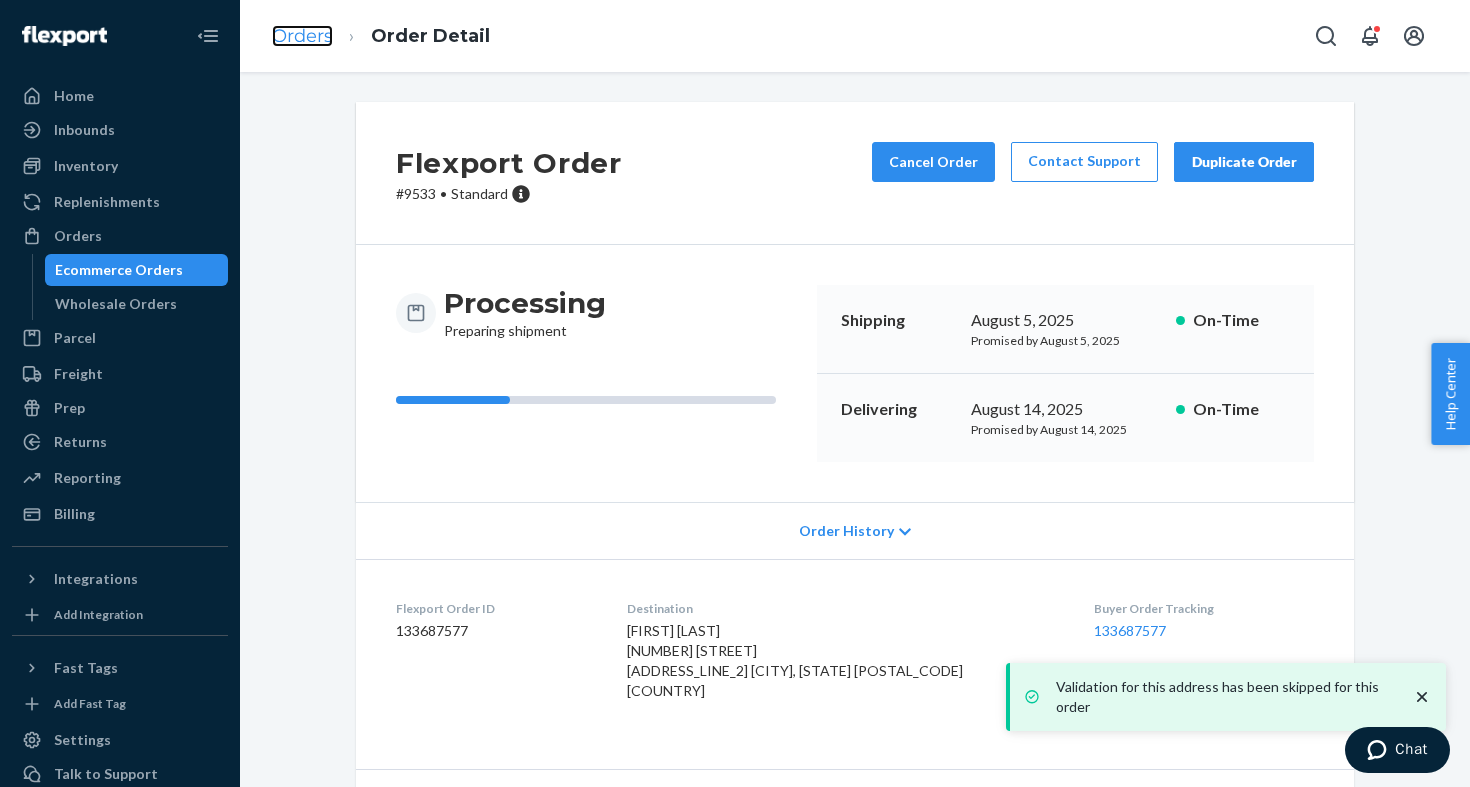 click on "Orders" at bounding box center [302, 36] 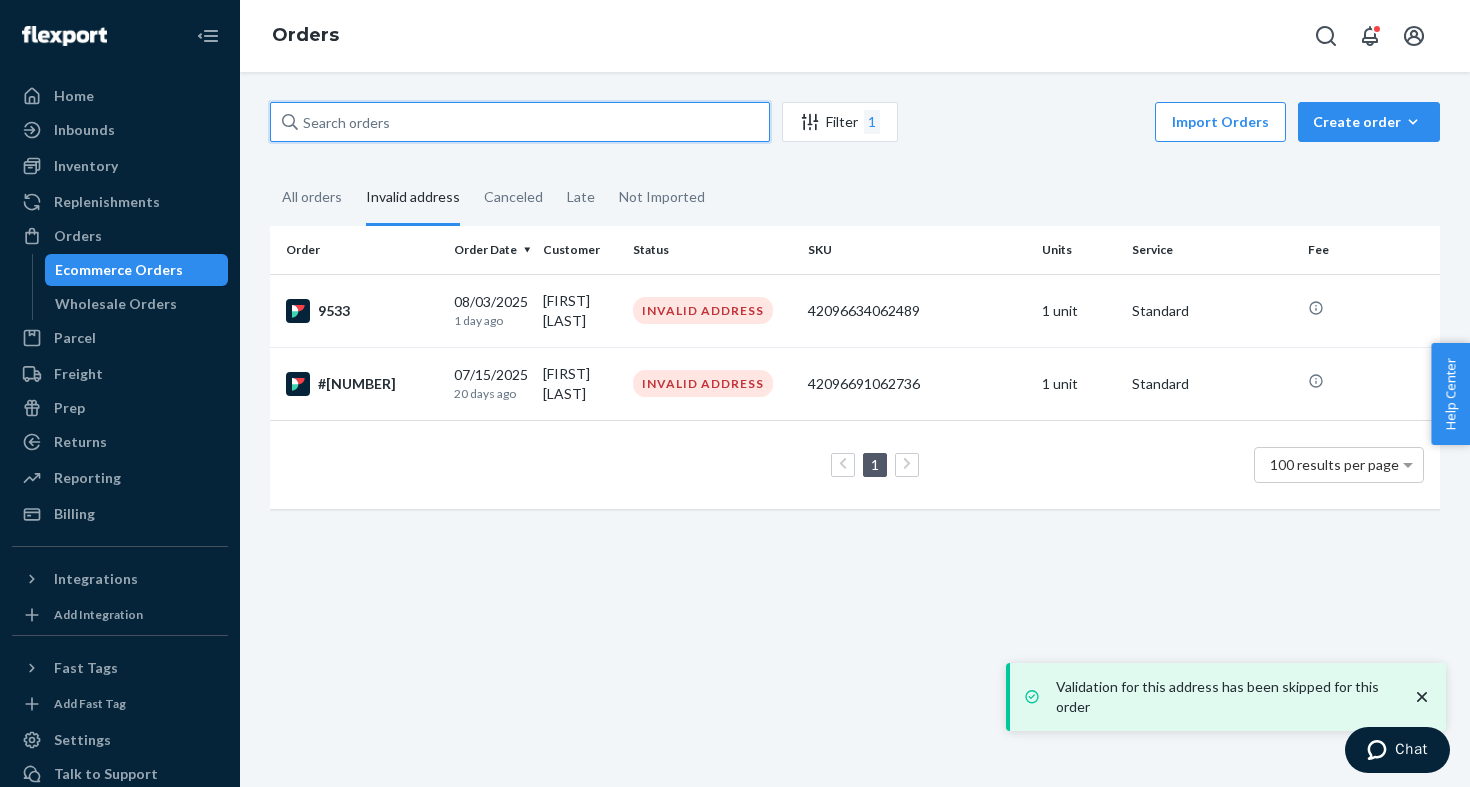 click at bounding box center (520, 122) 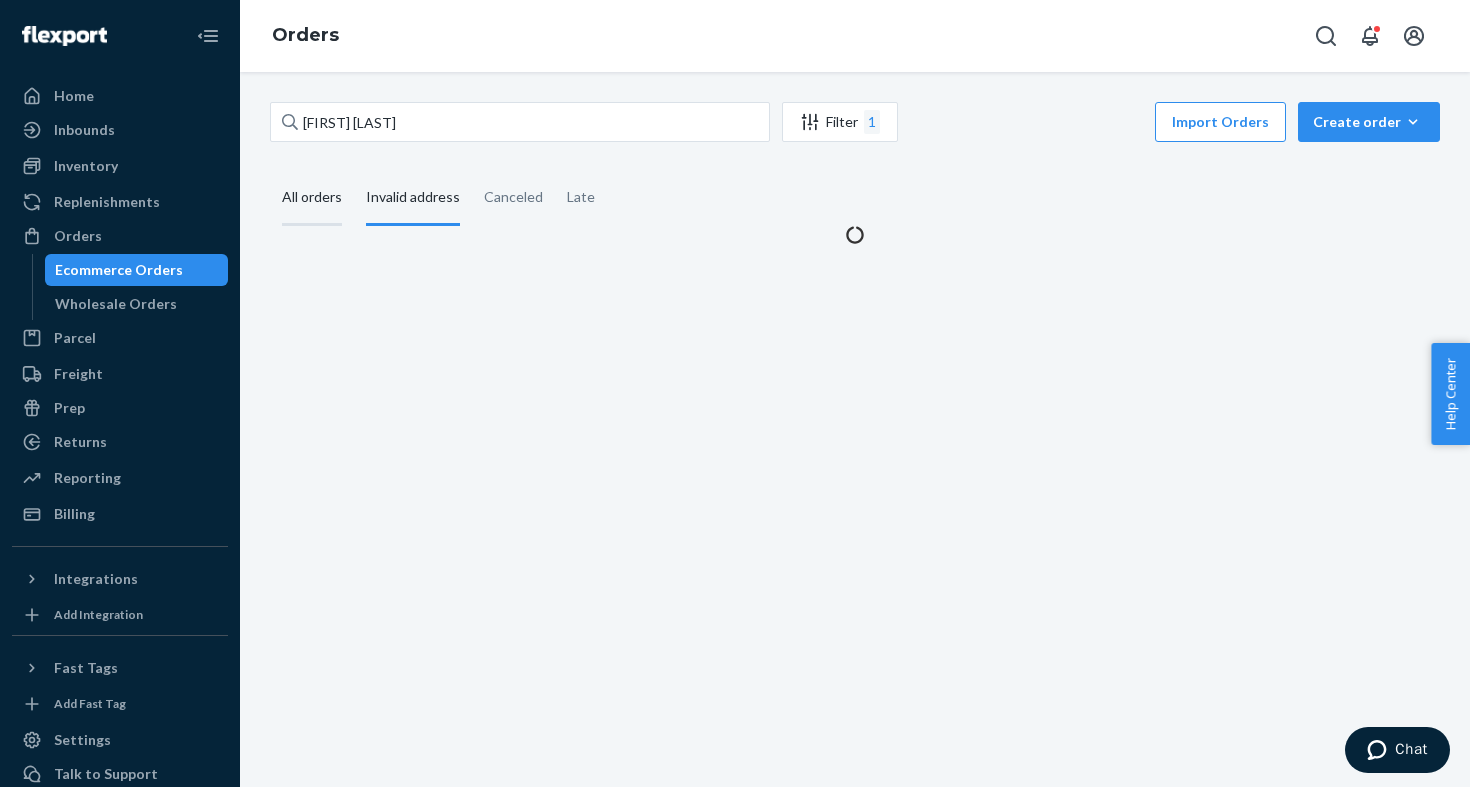 click on "All orders" at bounding box center [312, 198] 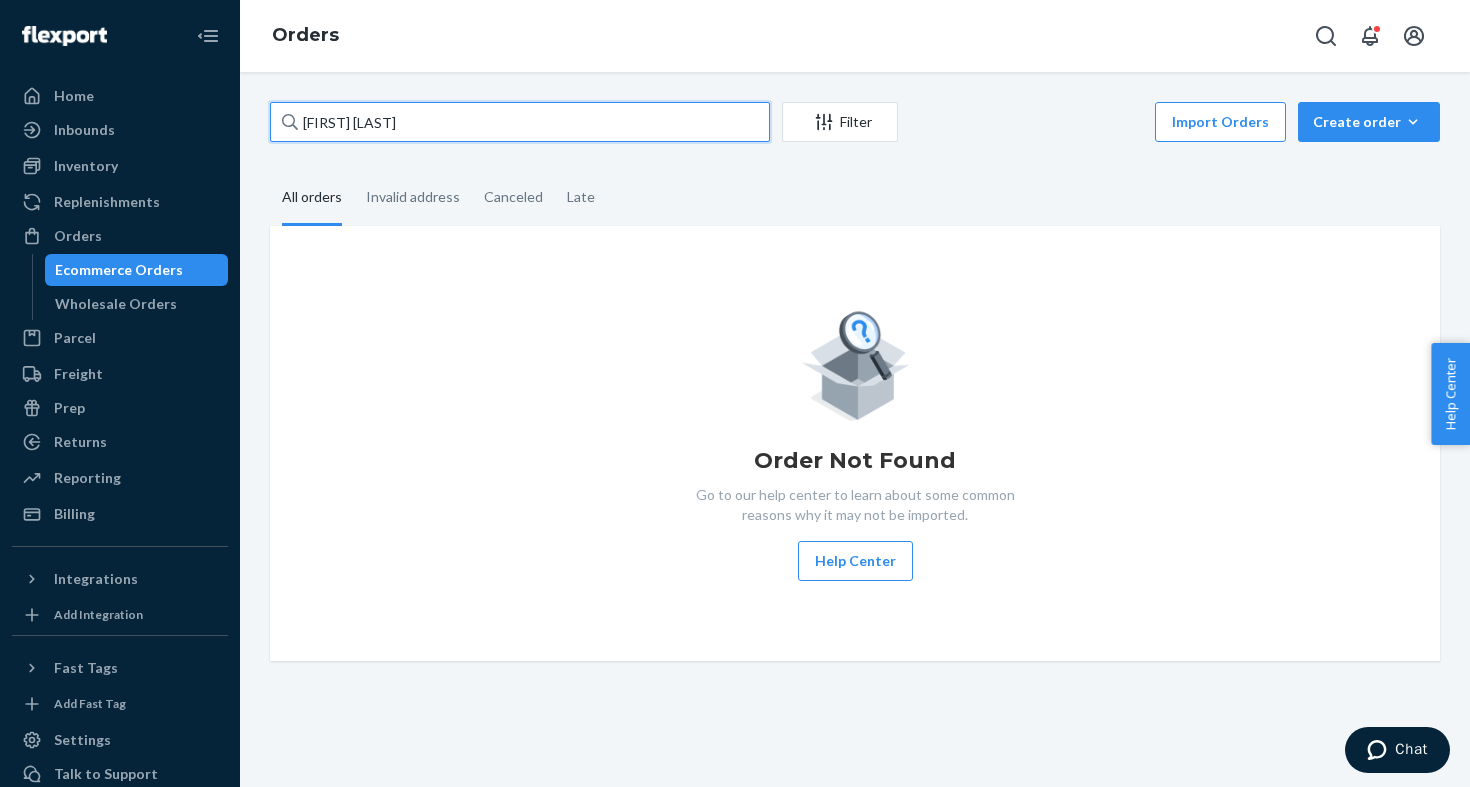click on "[FIRST] [LAST]" at bounding box center [520, 122] 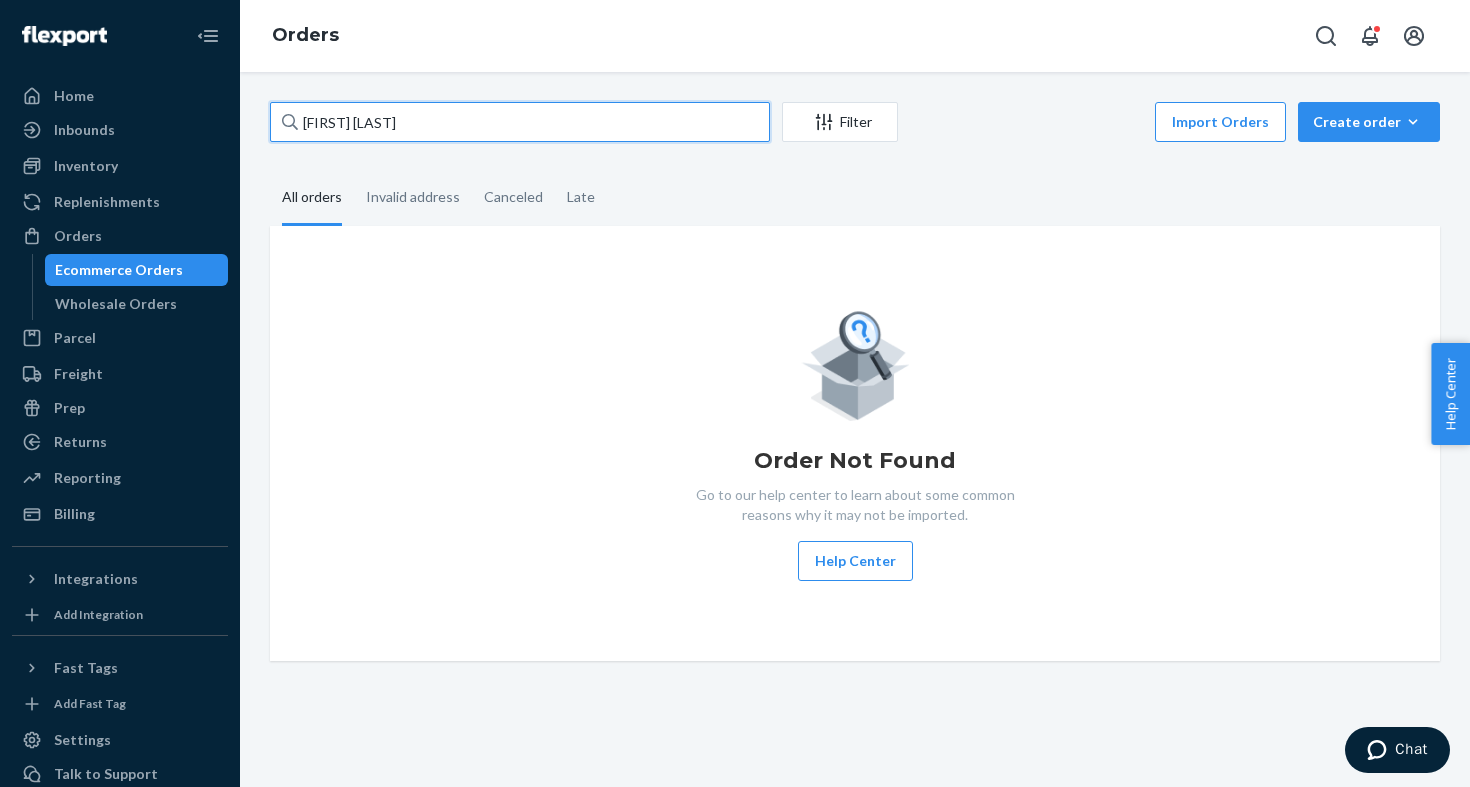 click on "[FIRST] [LAST]" at bounding box center [520, 122] 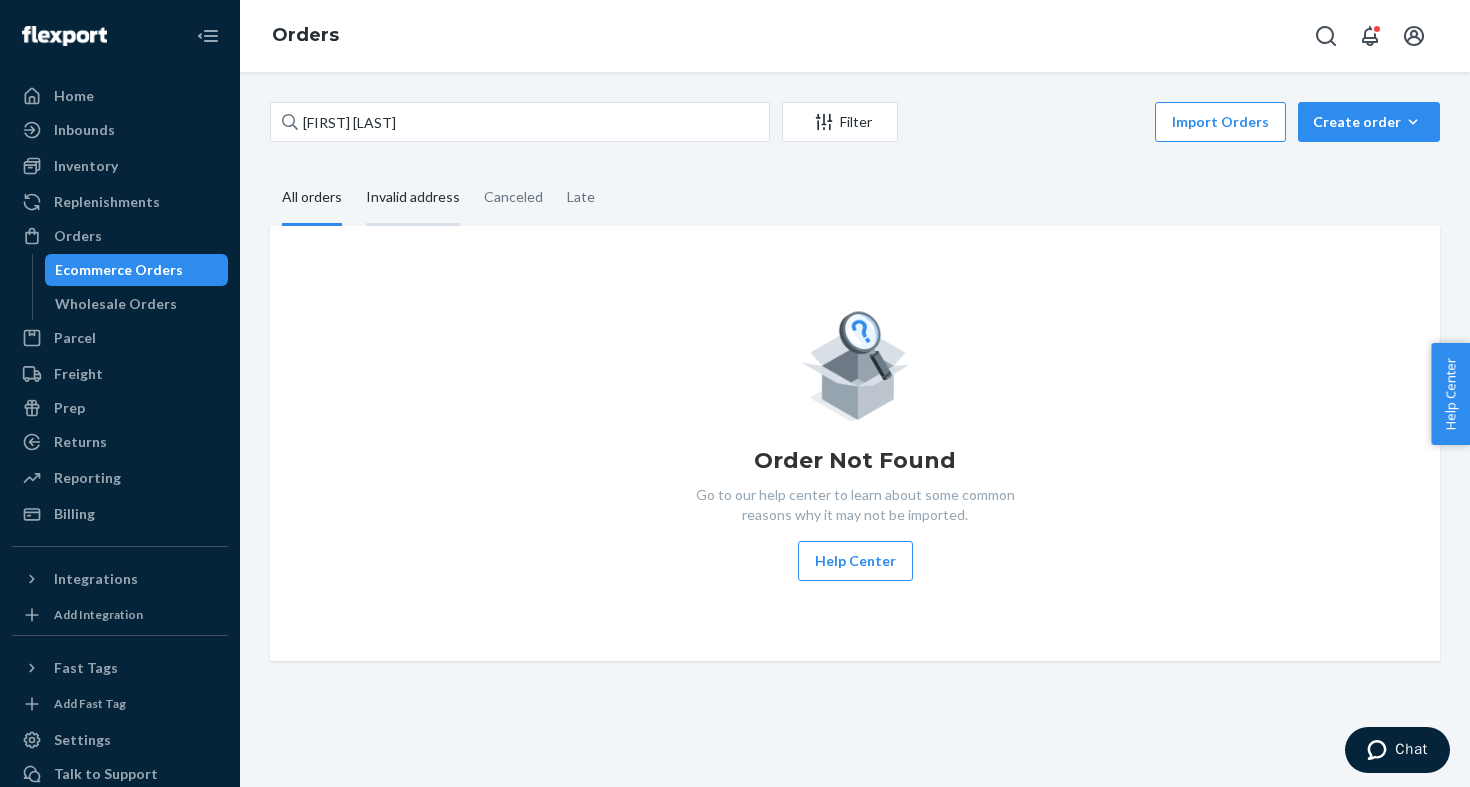 click on "Invalid address" at bounding box center [413, 198] 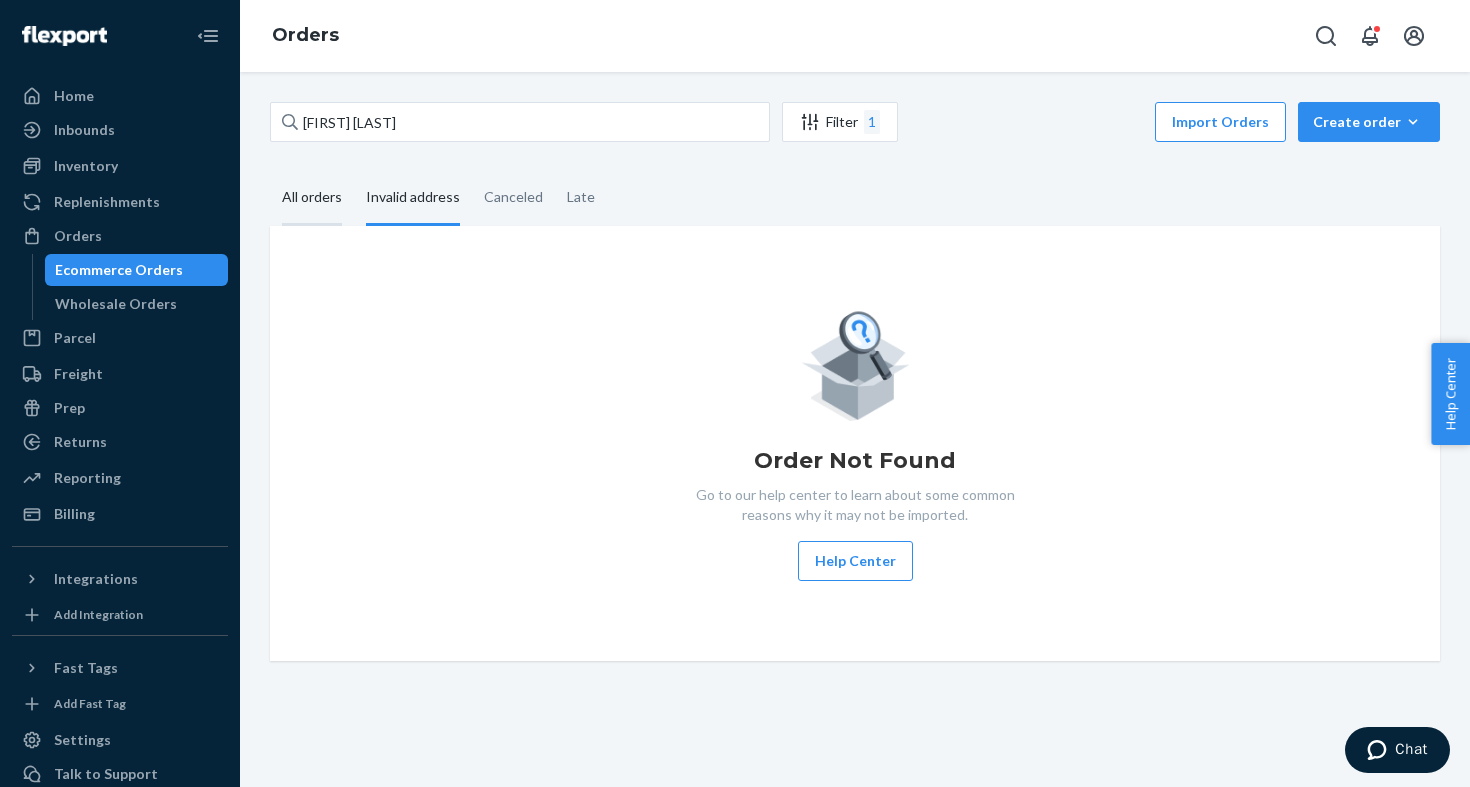 click on "All orders" at bounding box center (312, 198) 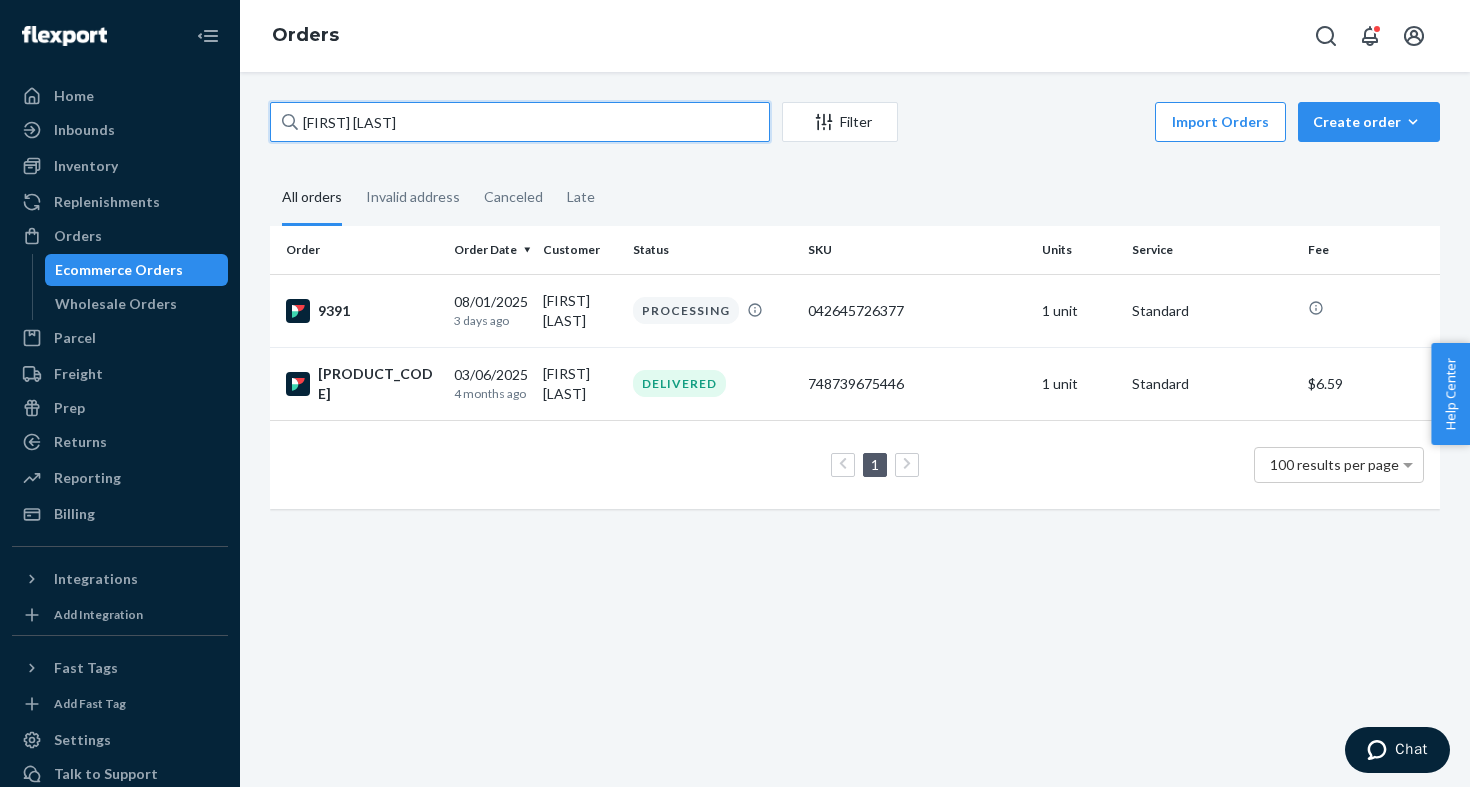 click on "[FIRST] [LAST]" at bounding box center [520, 122] 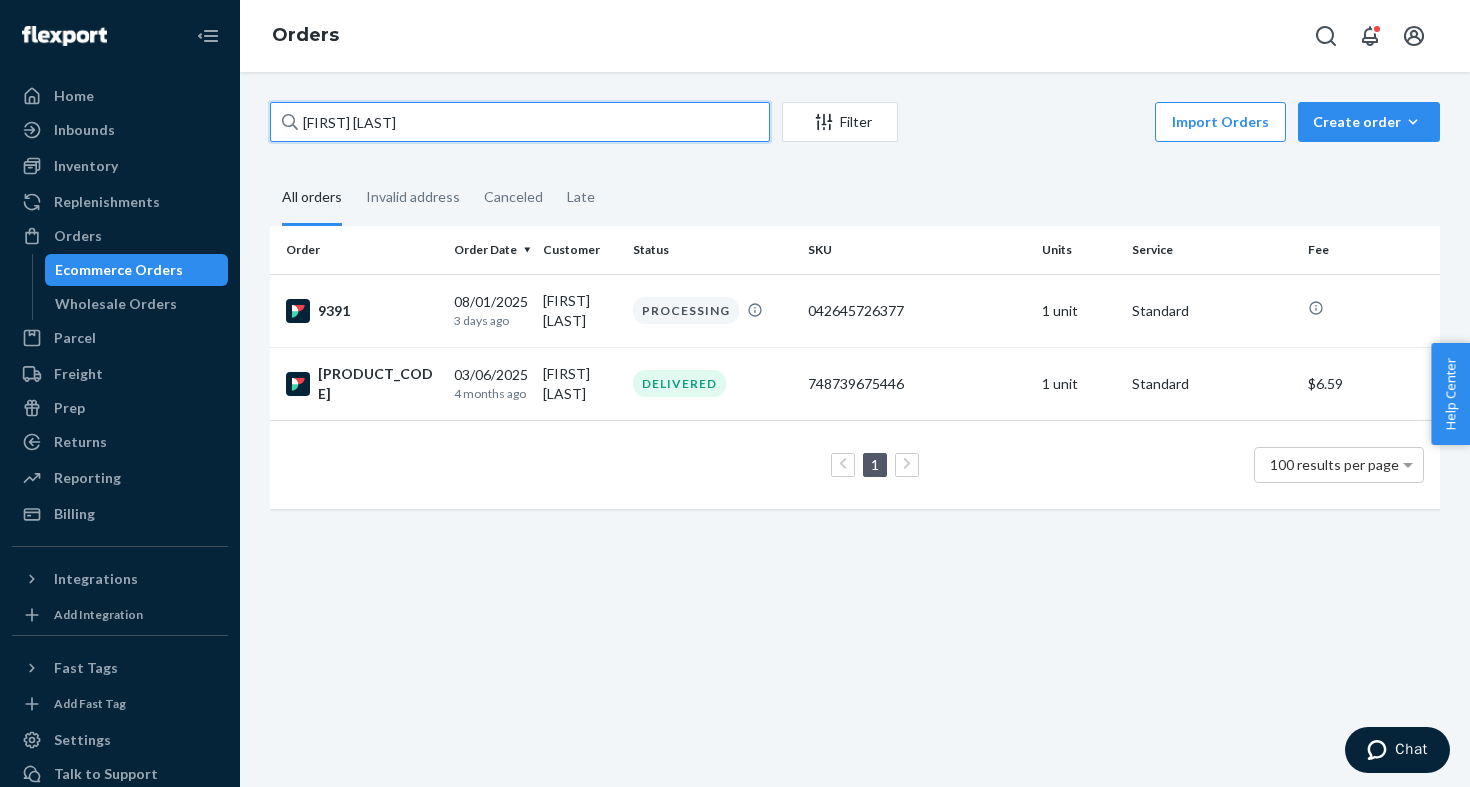 click on "[FIRST] [LAST]" at bounding box center [520, 122] 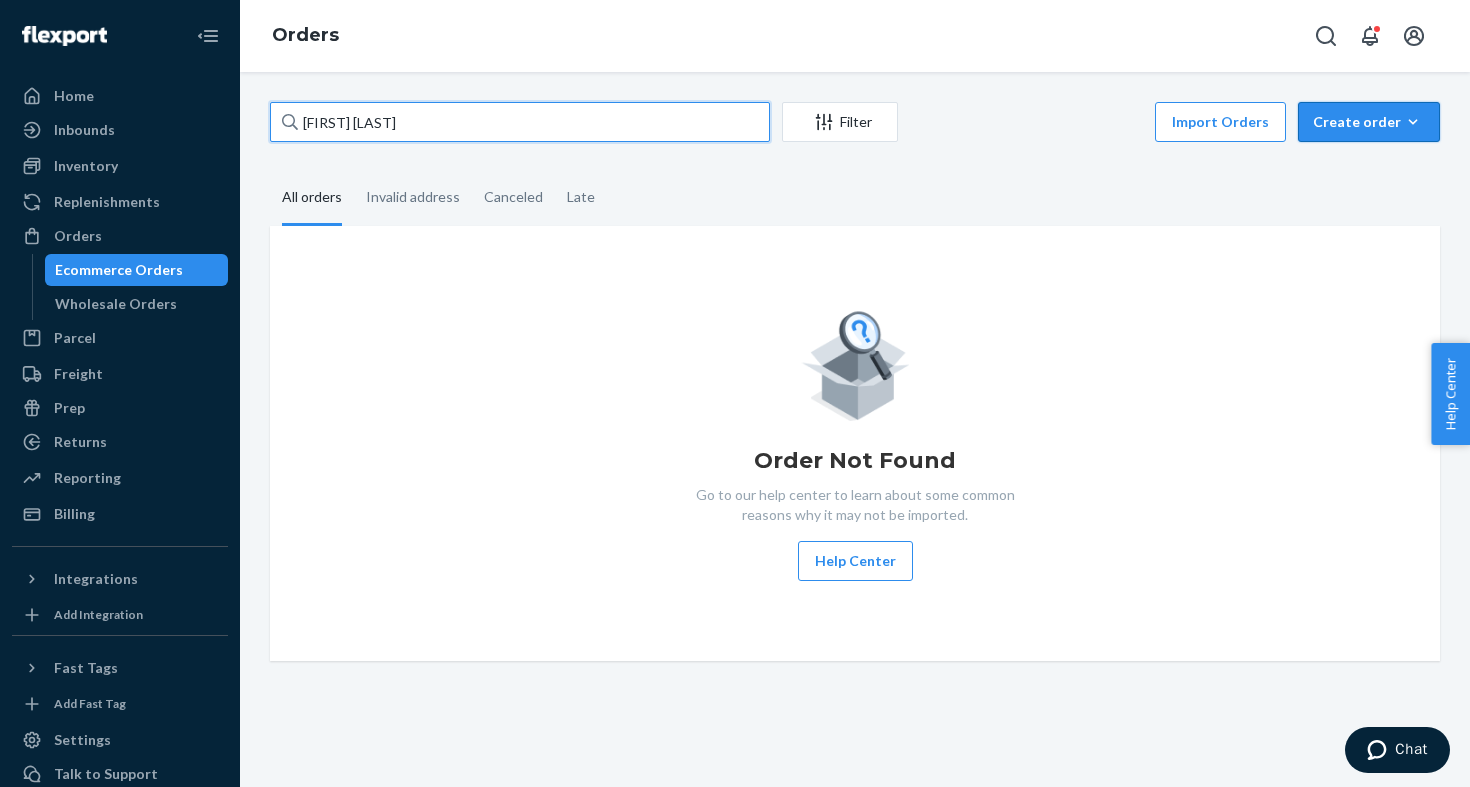 type on "[FIRST] [LAST]" 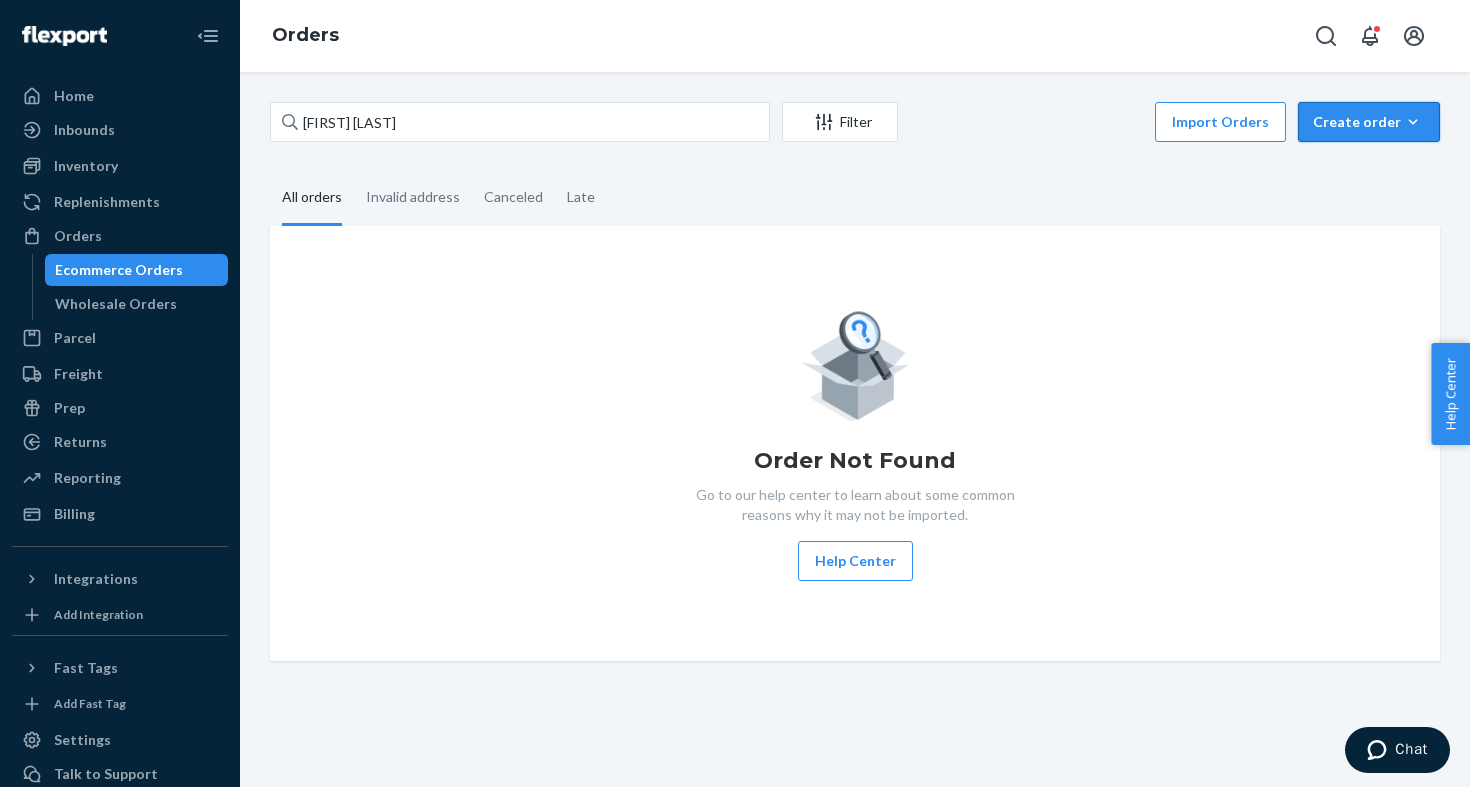 click on "Create order" at bounding box center (1369, 122) 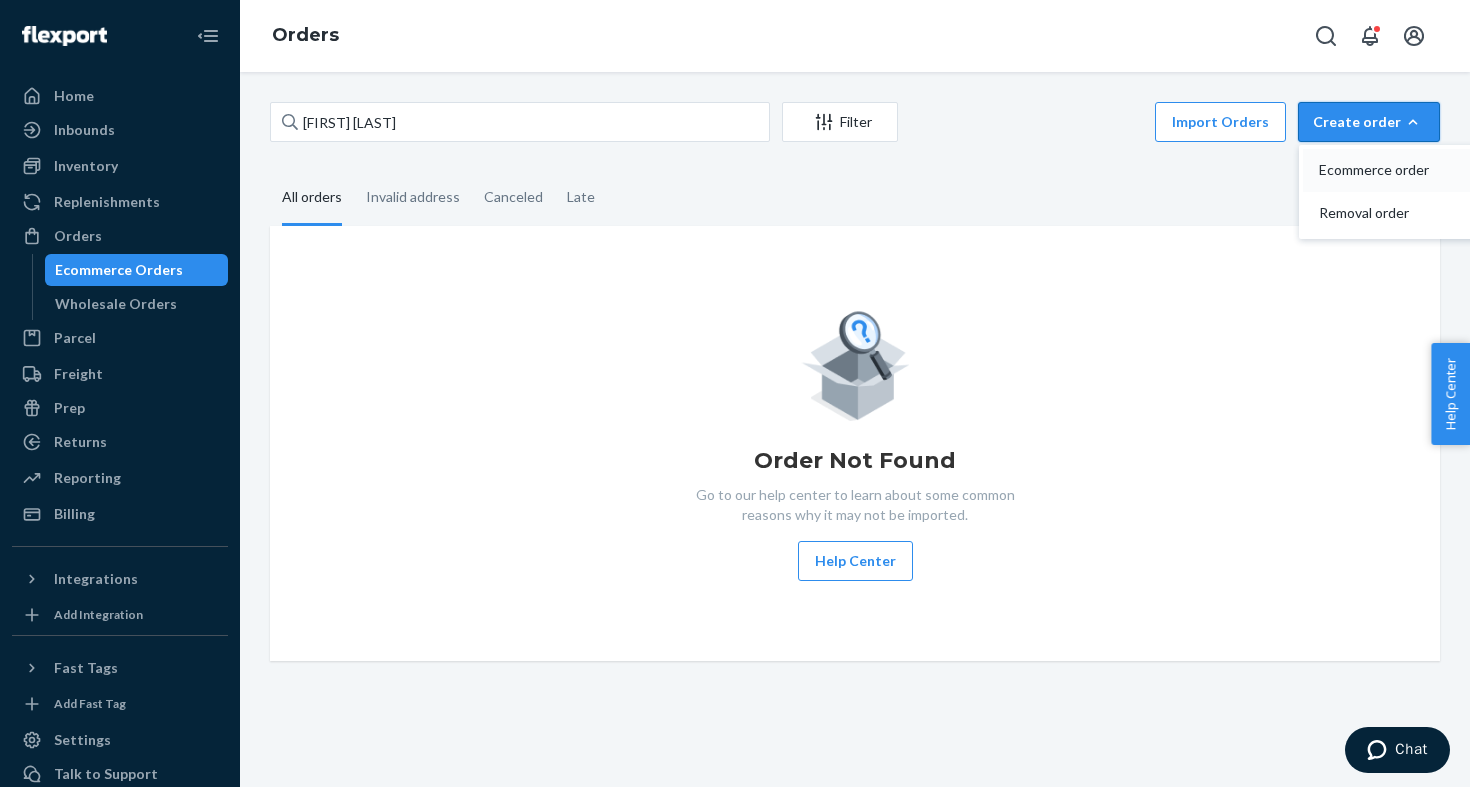 click on "Ecommerce order" at bounding box center (1381, 170) 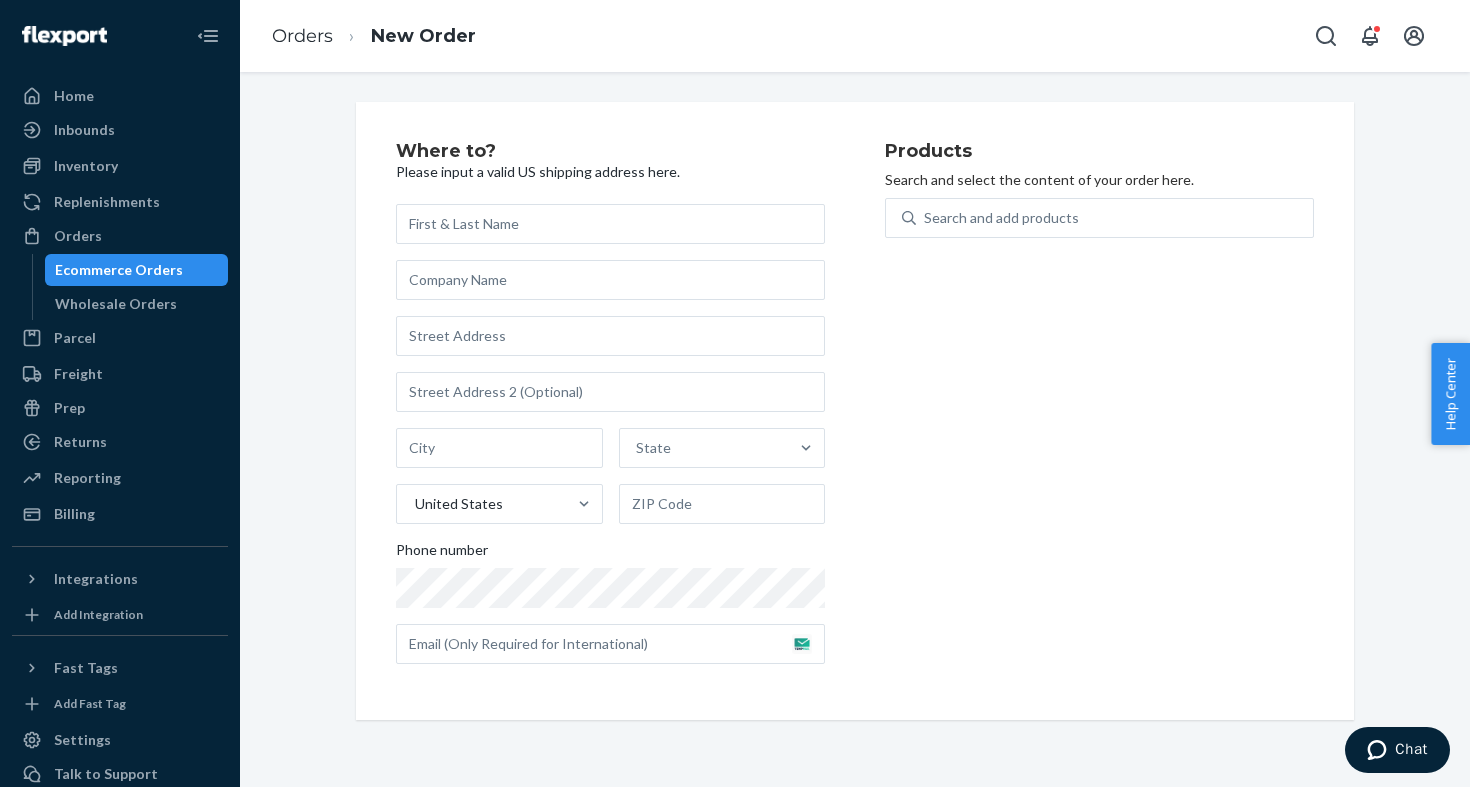 click on "Orders New Order" at bounding box center (374, 36) 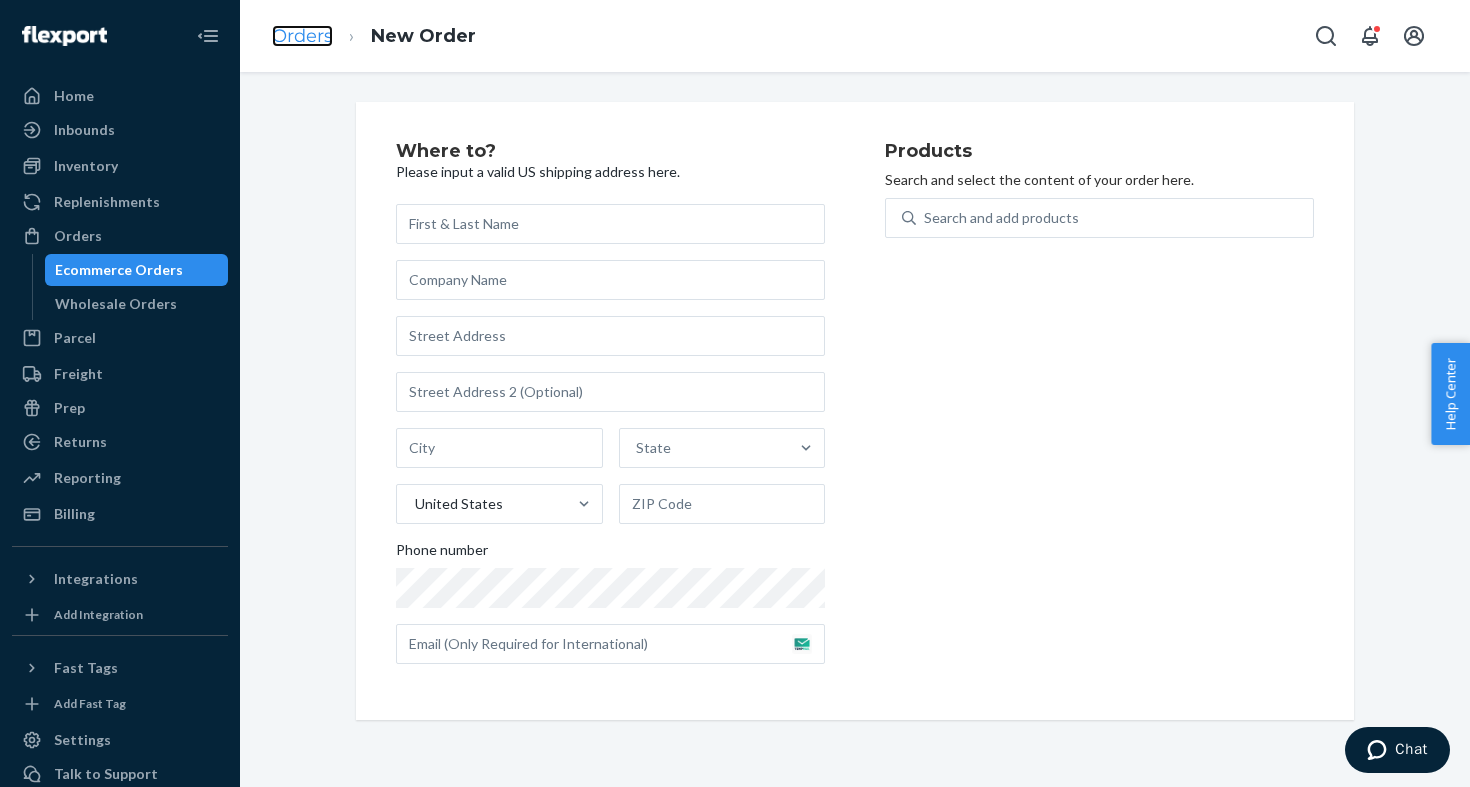click on "Orders" at bounding box center (302, 36) 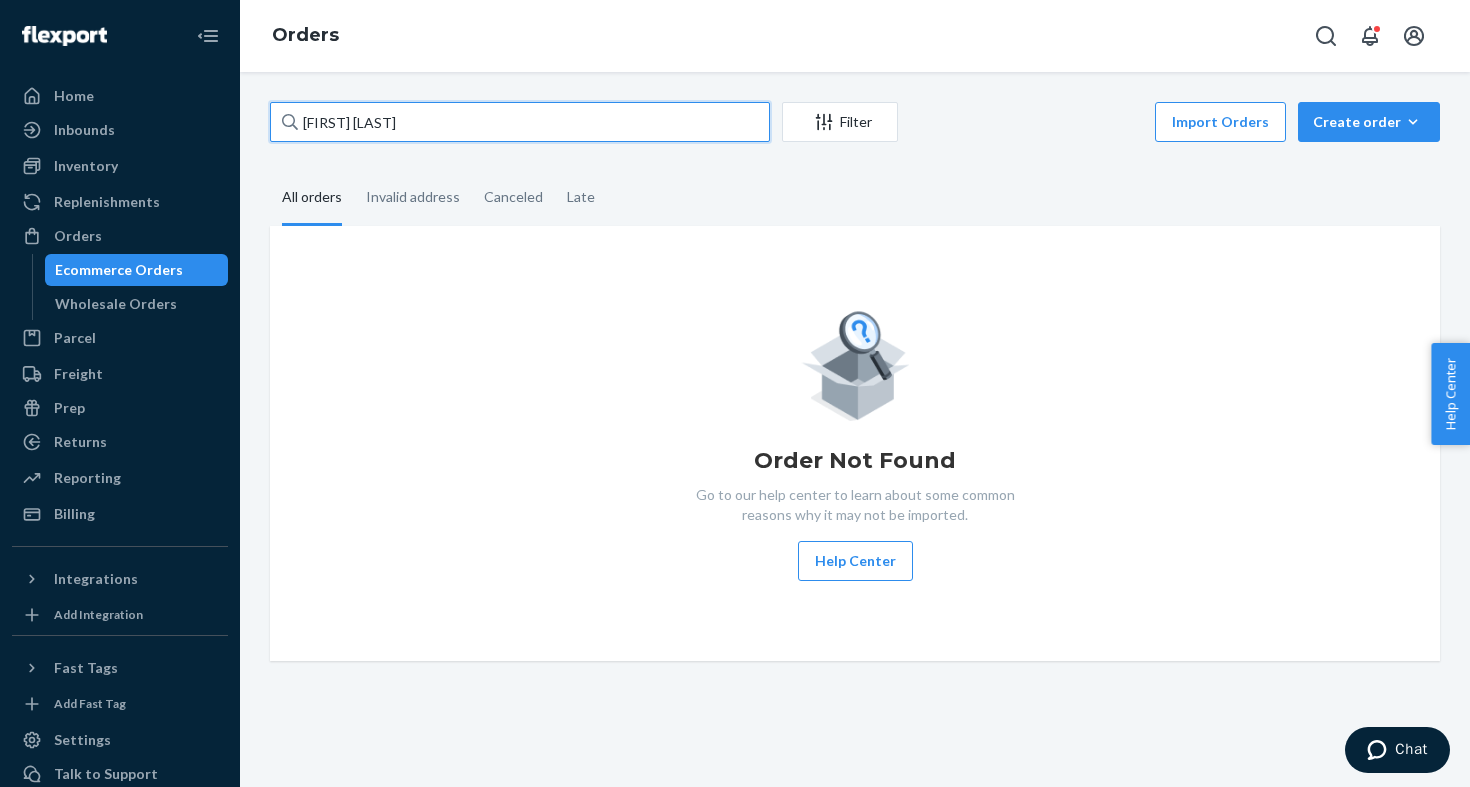 click on "[FIRST] [LAST]" at bounding box center (520, 122) 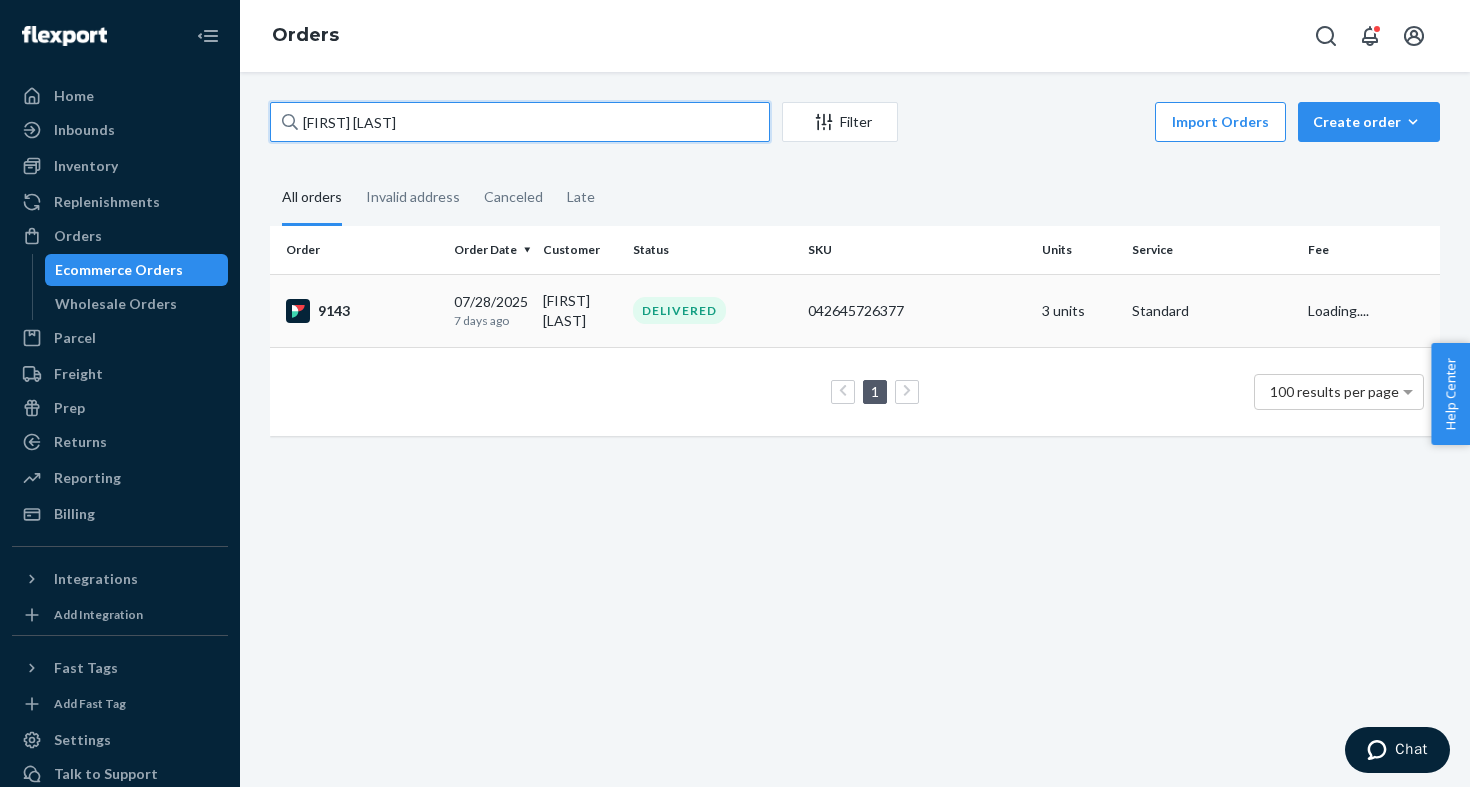 type on "[FIRST] [LAST]" 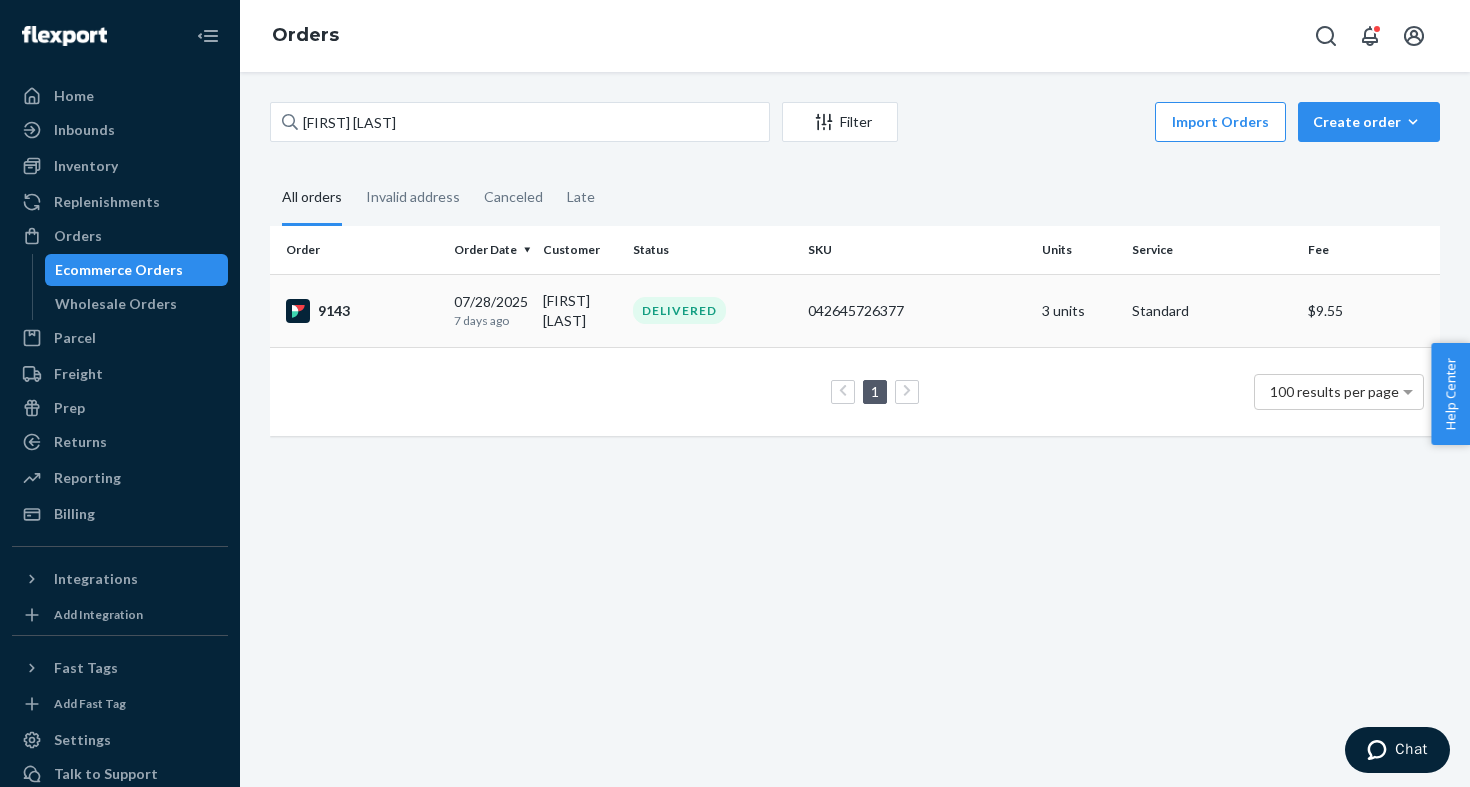click on "DELIVERED" at bounding box center (679, 310) 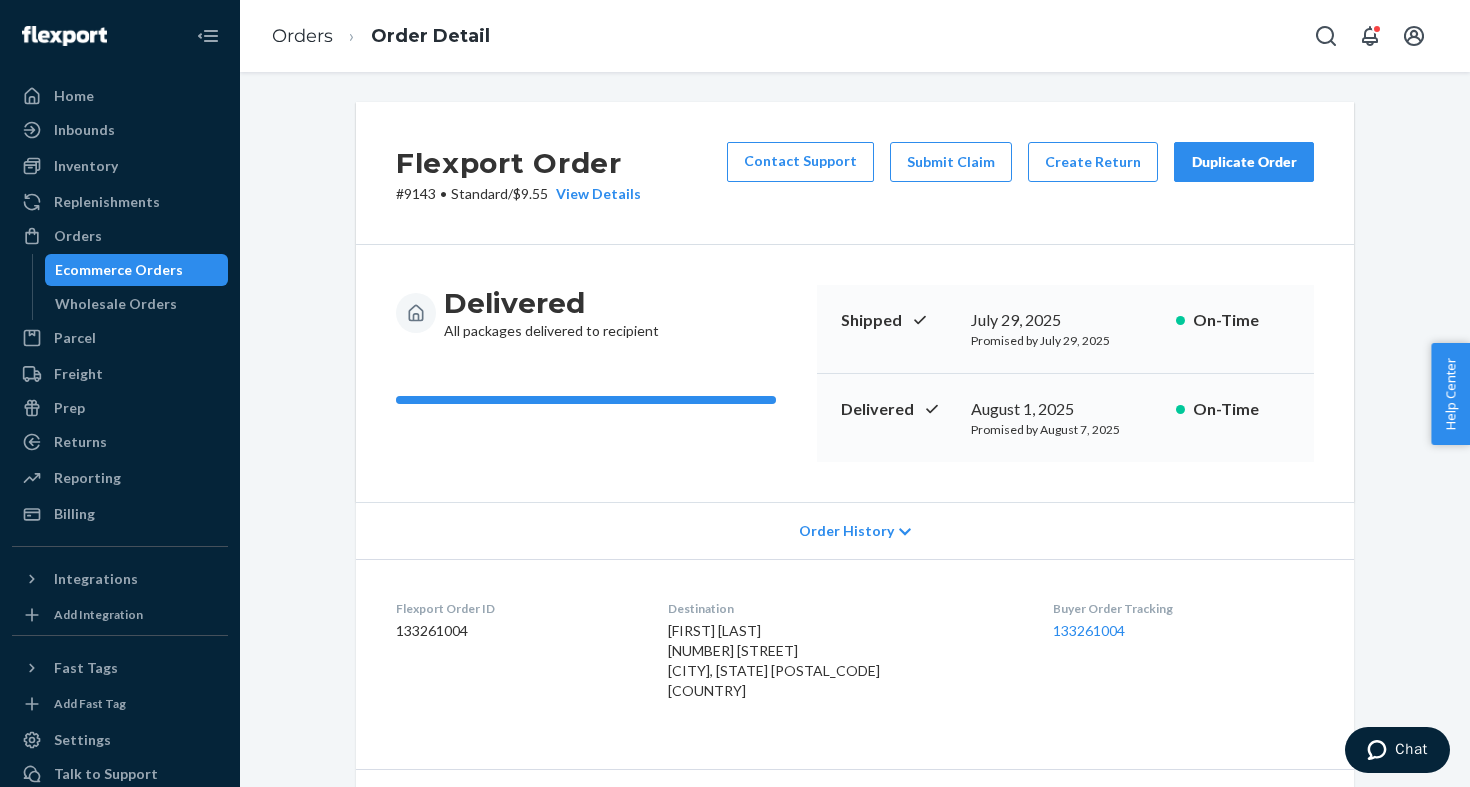 click on "Duplicate Order" at bounding box center (1244, 162) 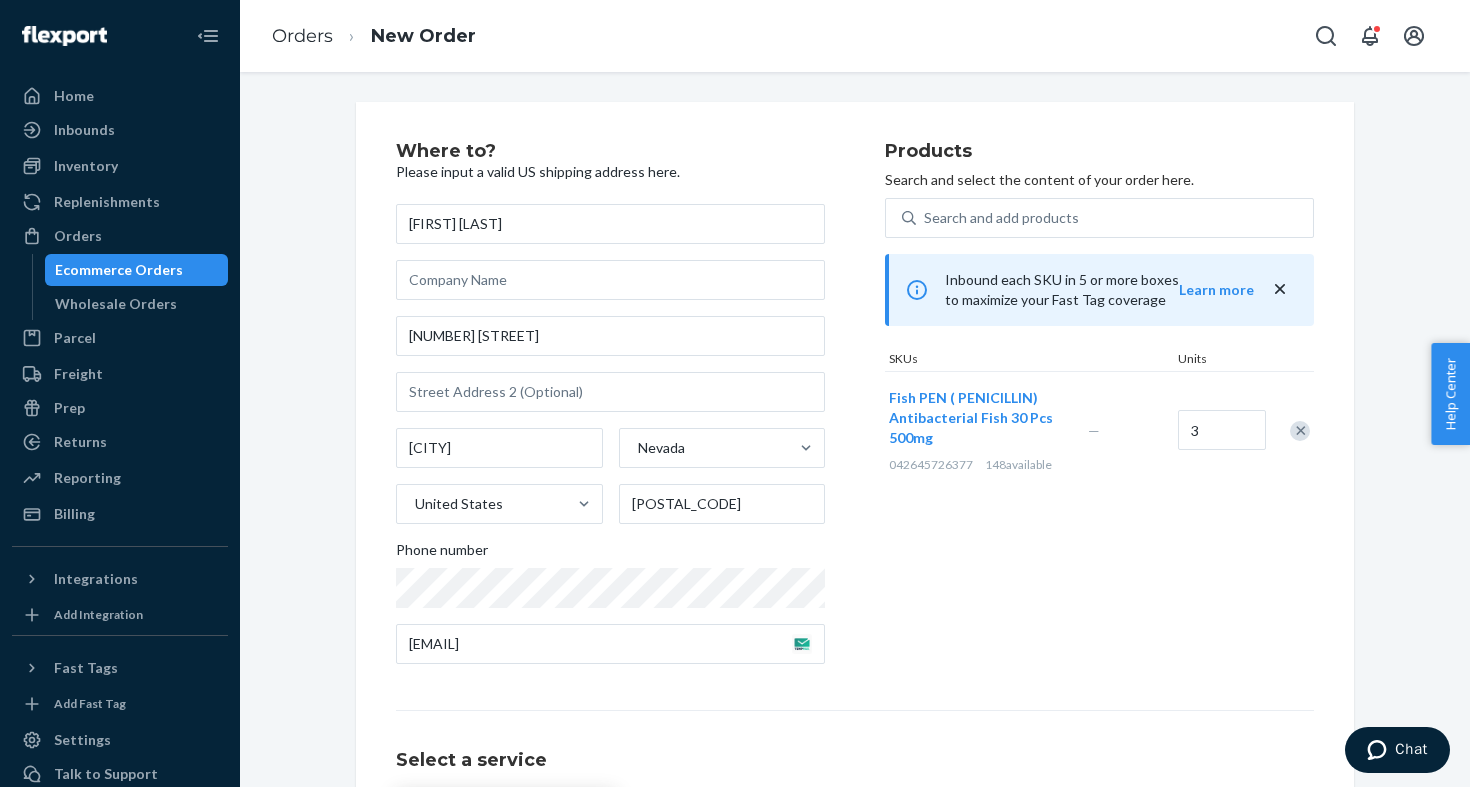 scroll, scrollTop: 203, scrollLeft: 0, axis: vertical 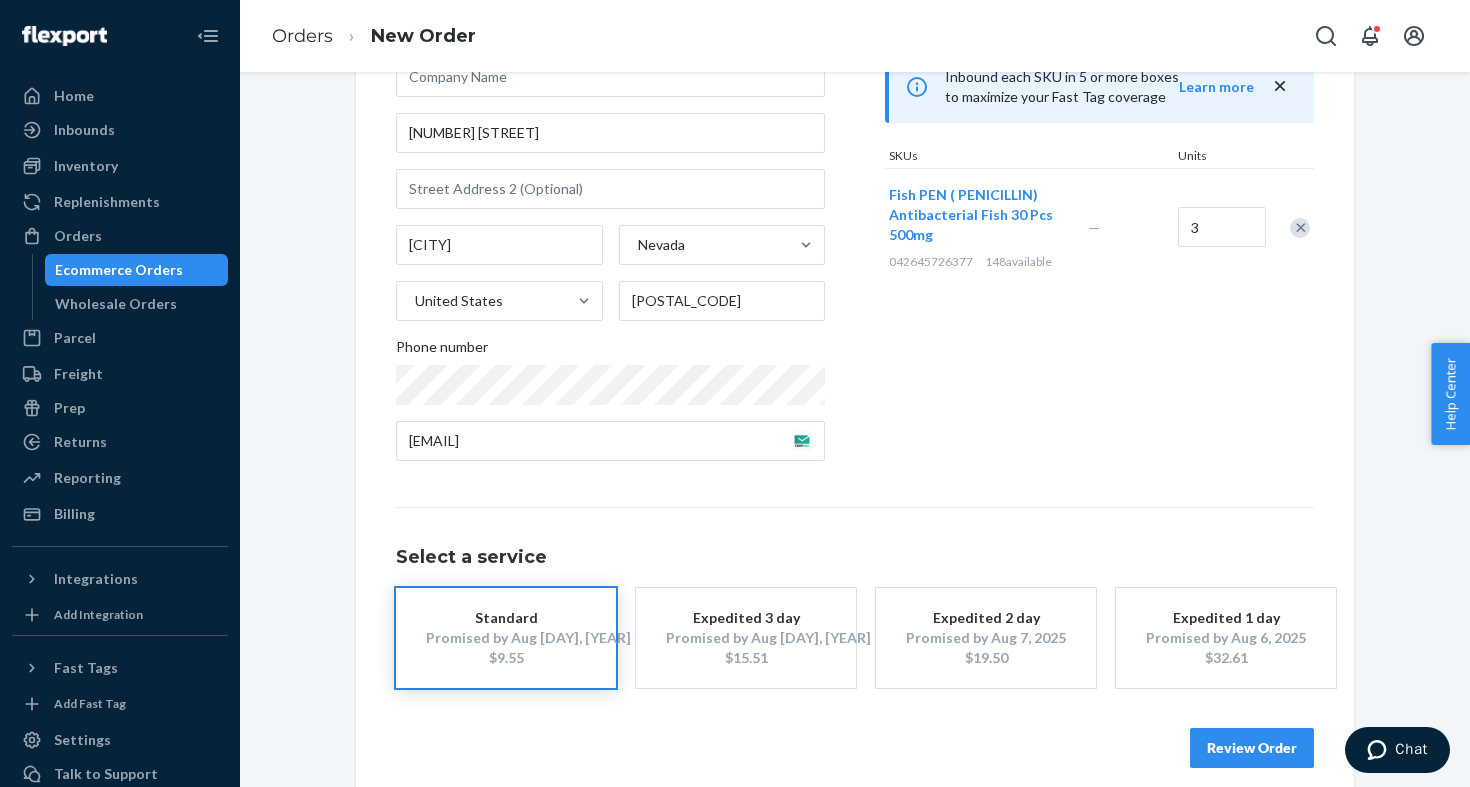 click on "$15.51" at bounding box center [746, 658] 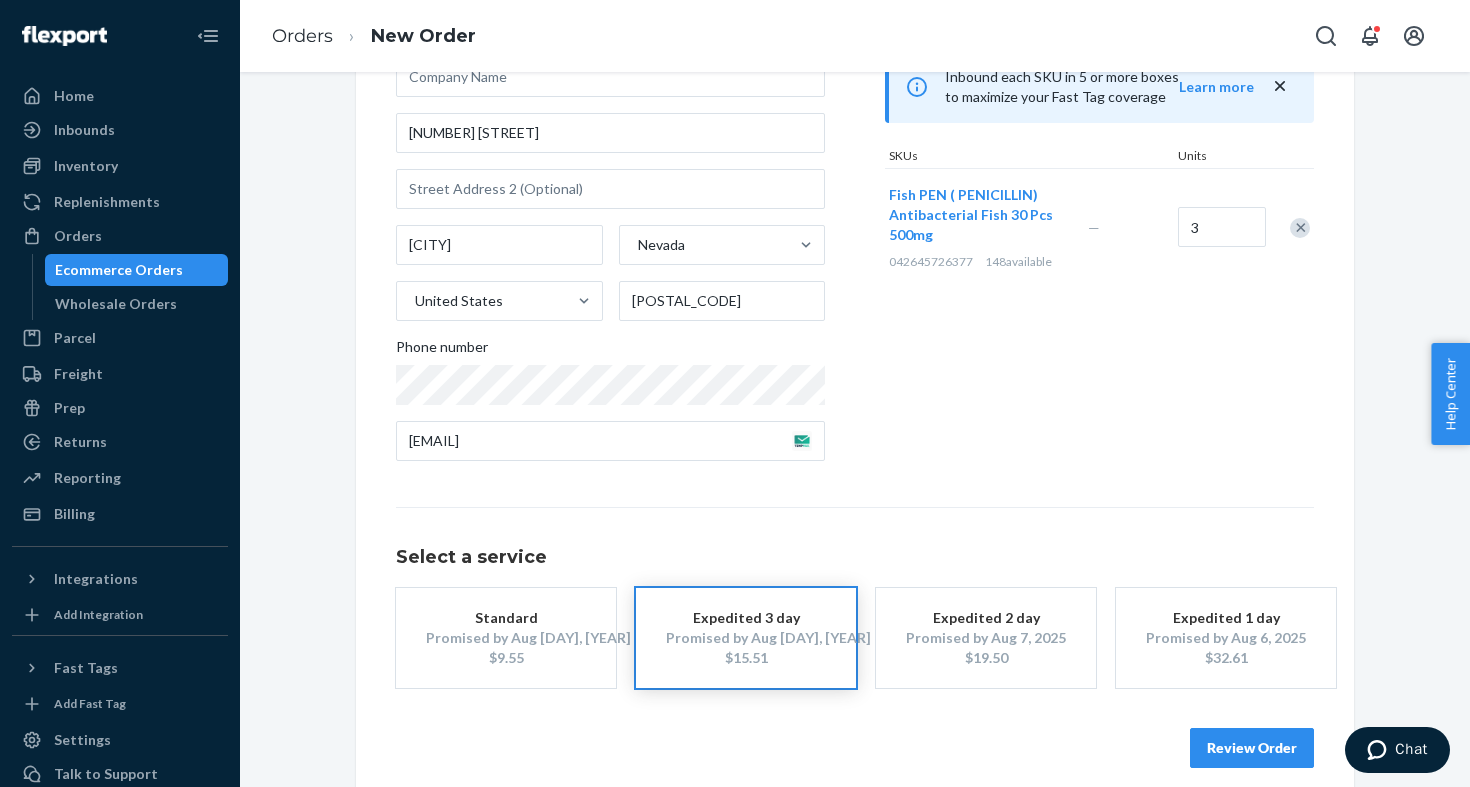 click on "Review Order" at bounding box center (855, 738) 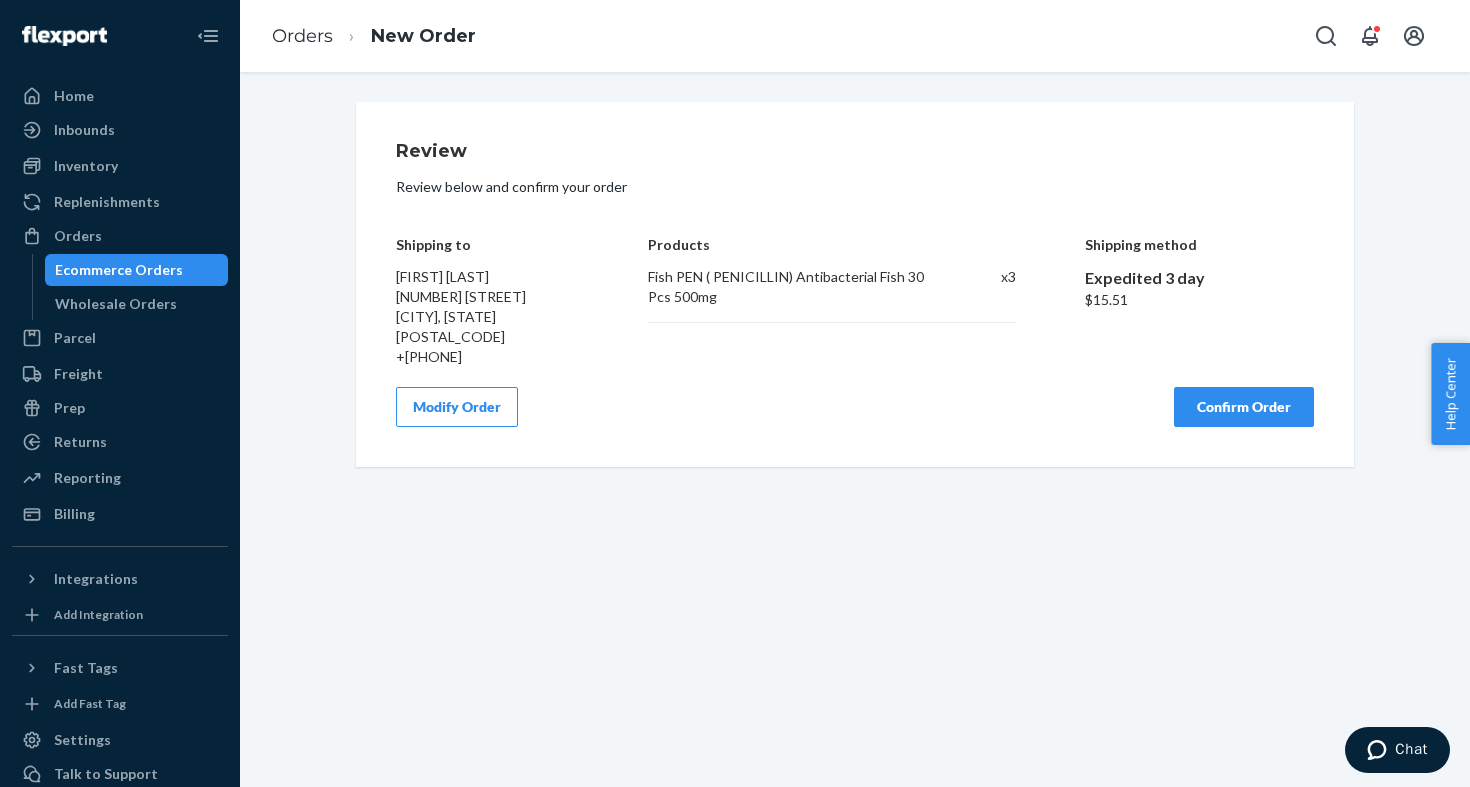 scroll, scrollTop: 0, scrollLeft: 0, axis: both 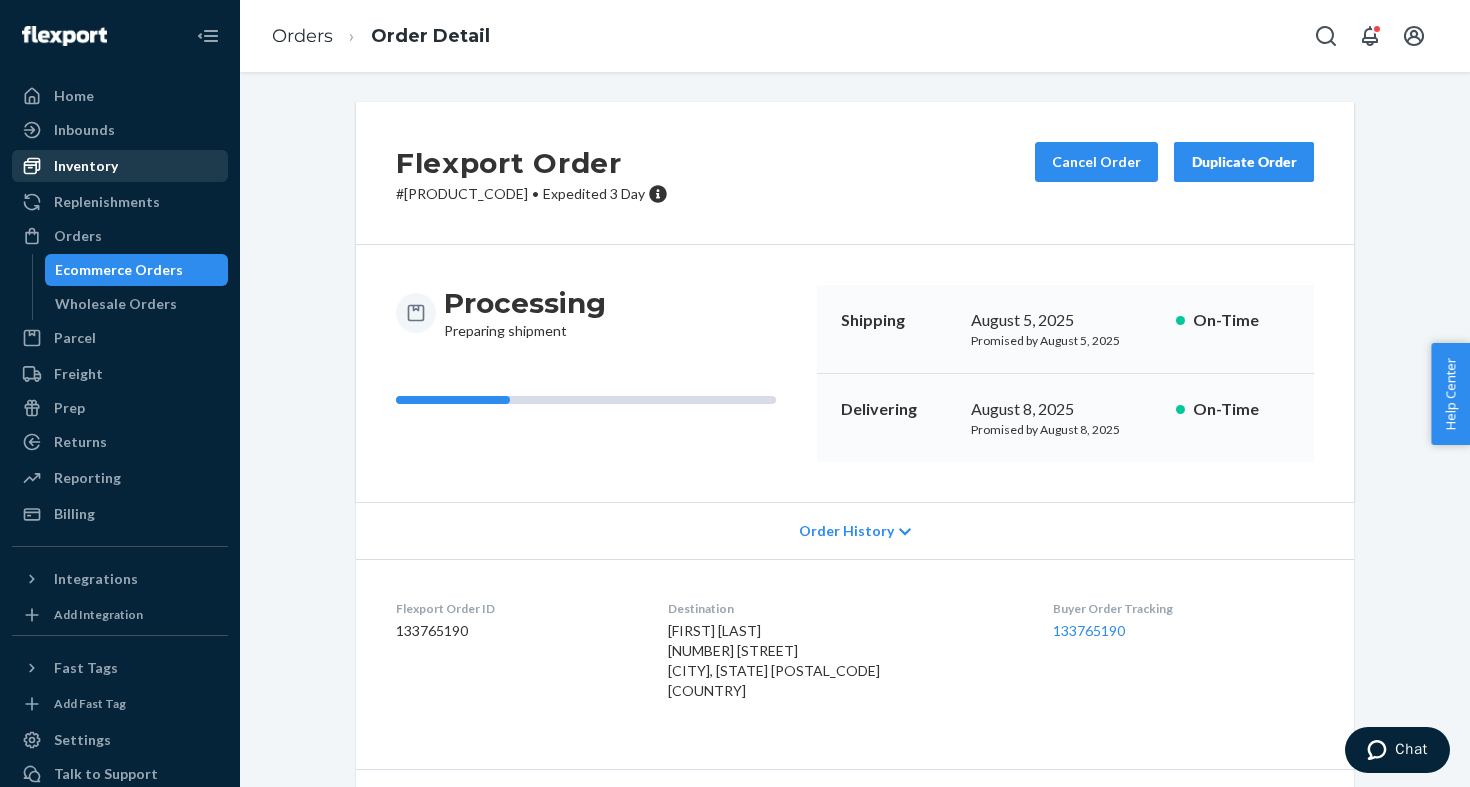 click on "Inventory" at bounding box center [120, 166] 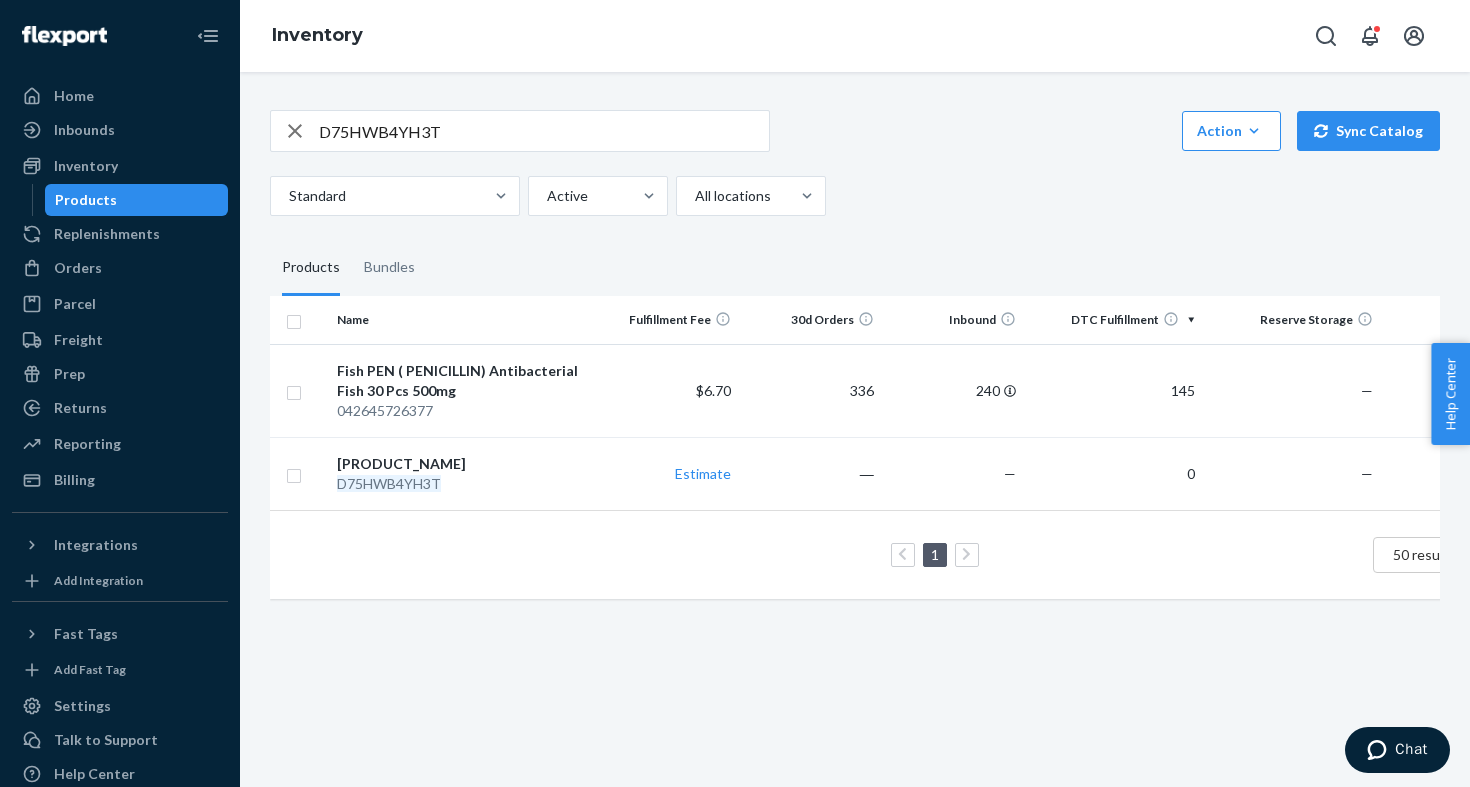 click on "D75HWB4YH3T" at bounding box center (544, 131) 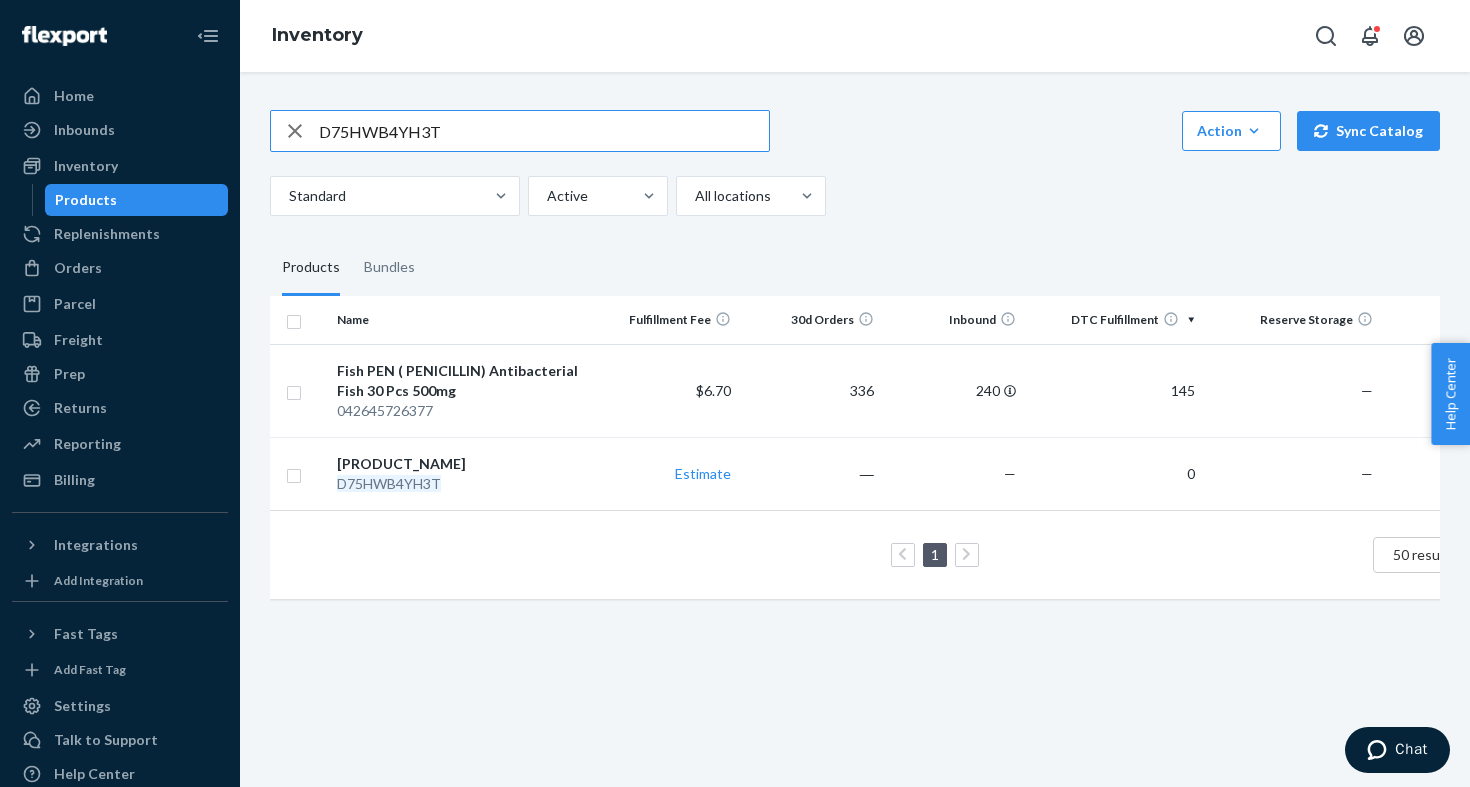 paste on "[PRODUCT_CODE]" 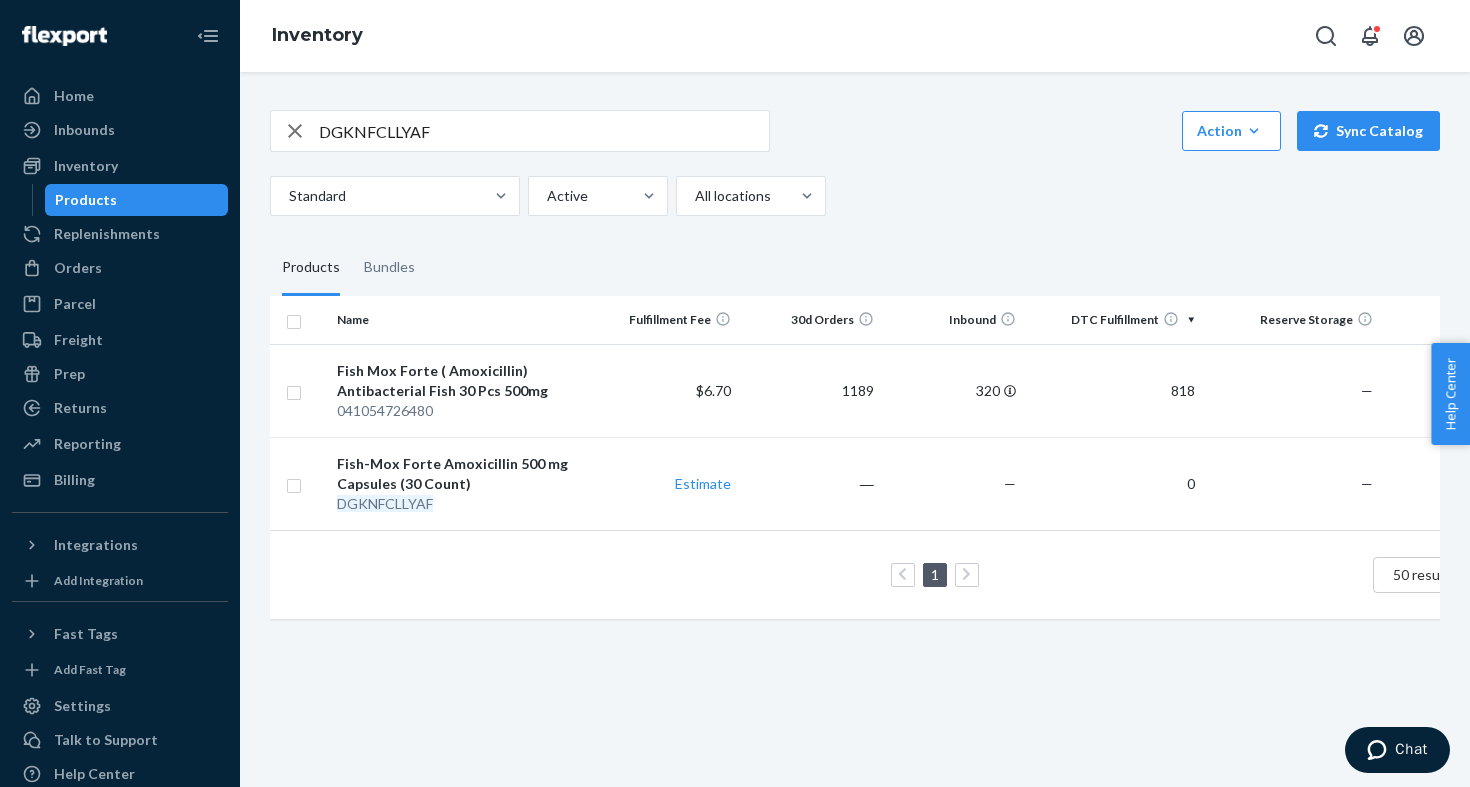 click on "DGKNFCLLYAF" at bounding box center [544, 131] 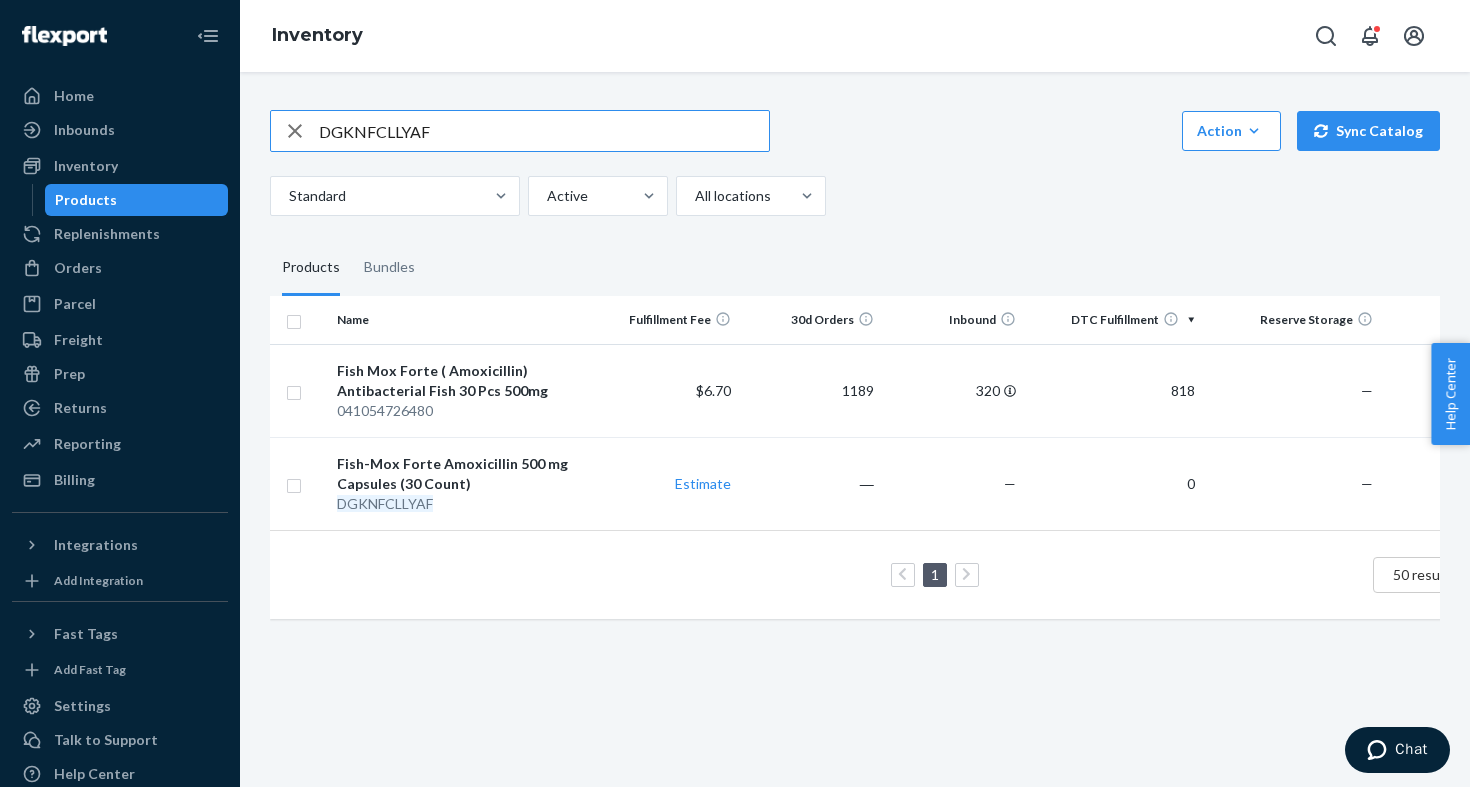 paste on "[PRODUCT_CODE]" 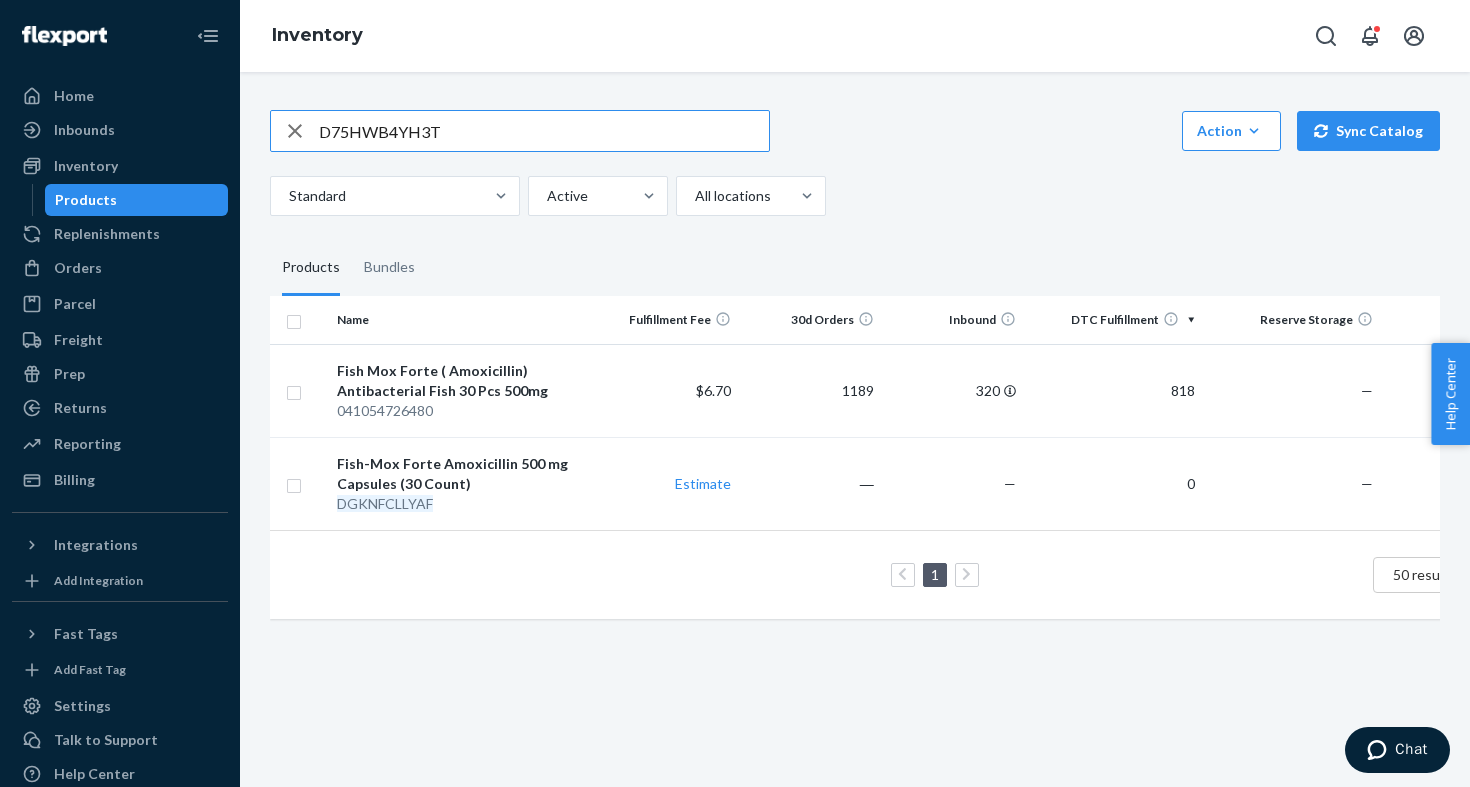 type on "D75HWB4YH3T" 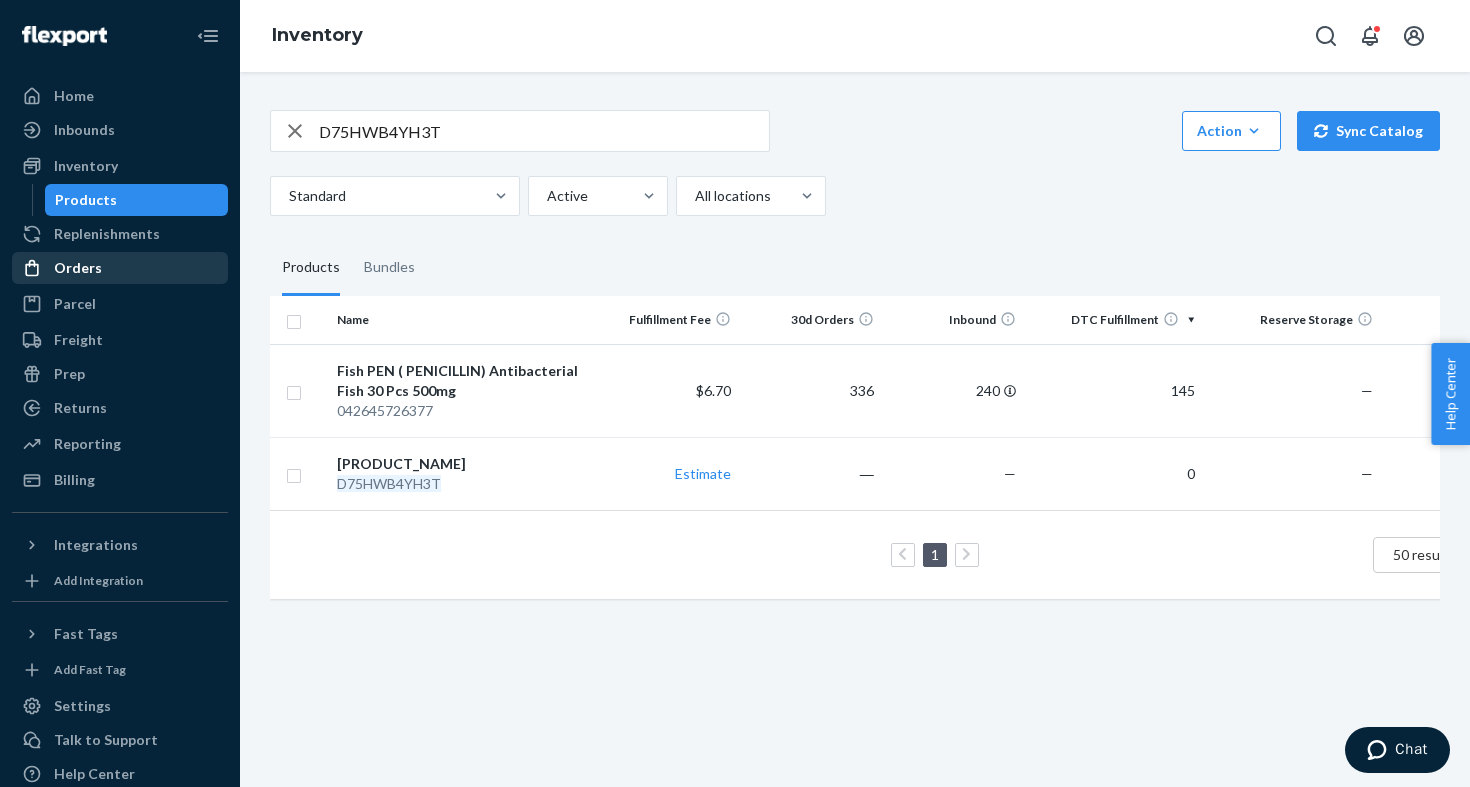 click on "Orders" at bounding box center (120, 268) 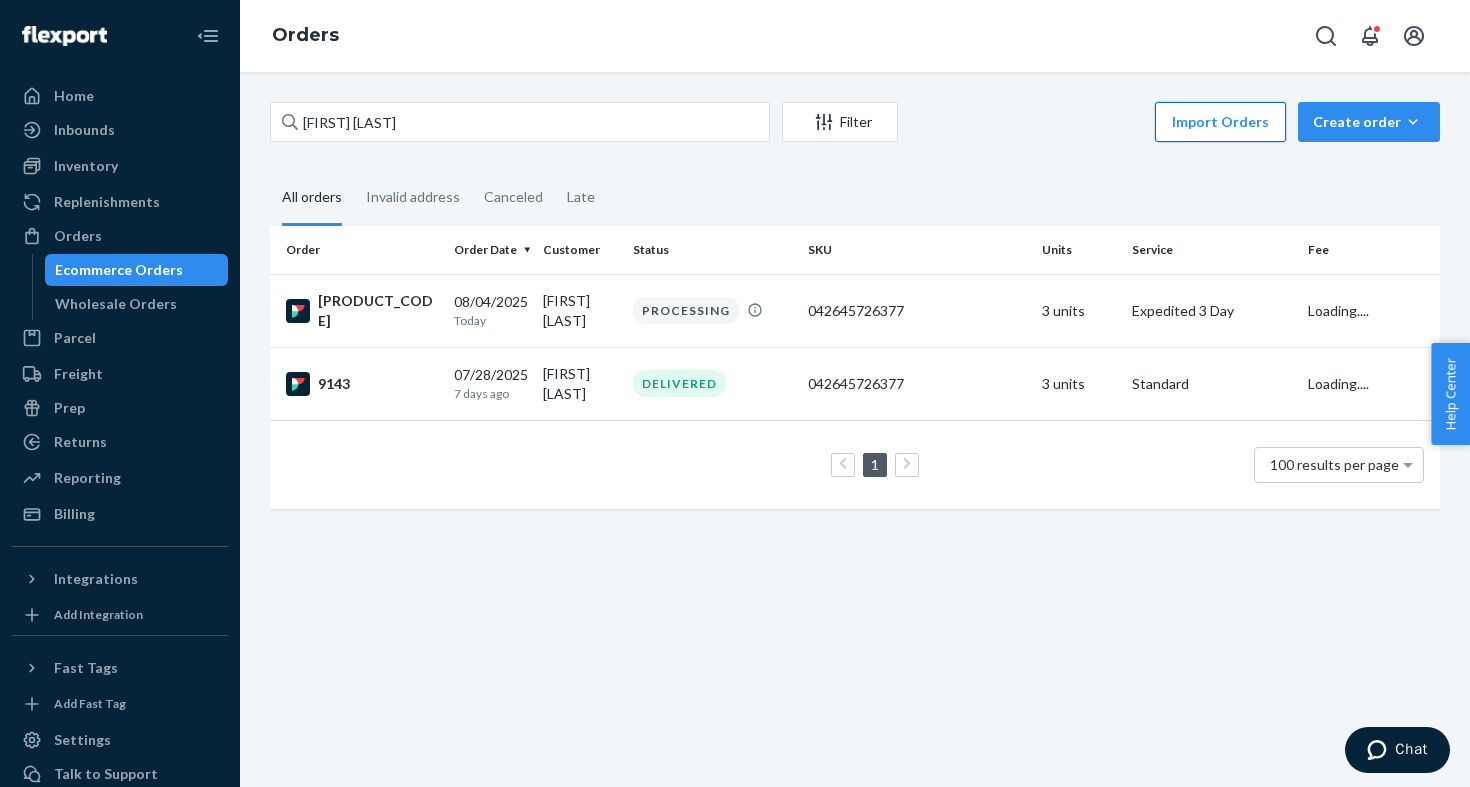 click on "Import Orders" at bounding box center [1220, 122] 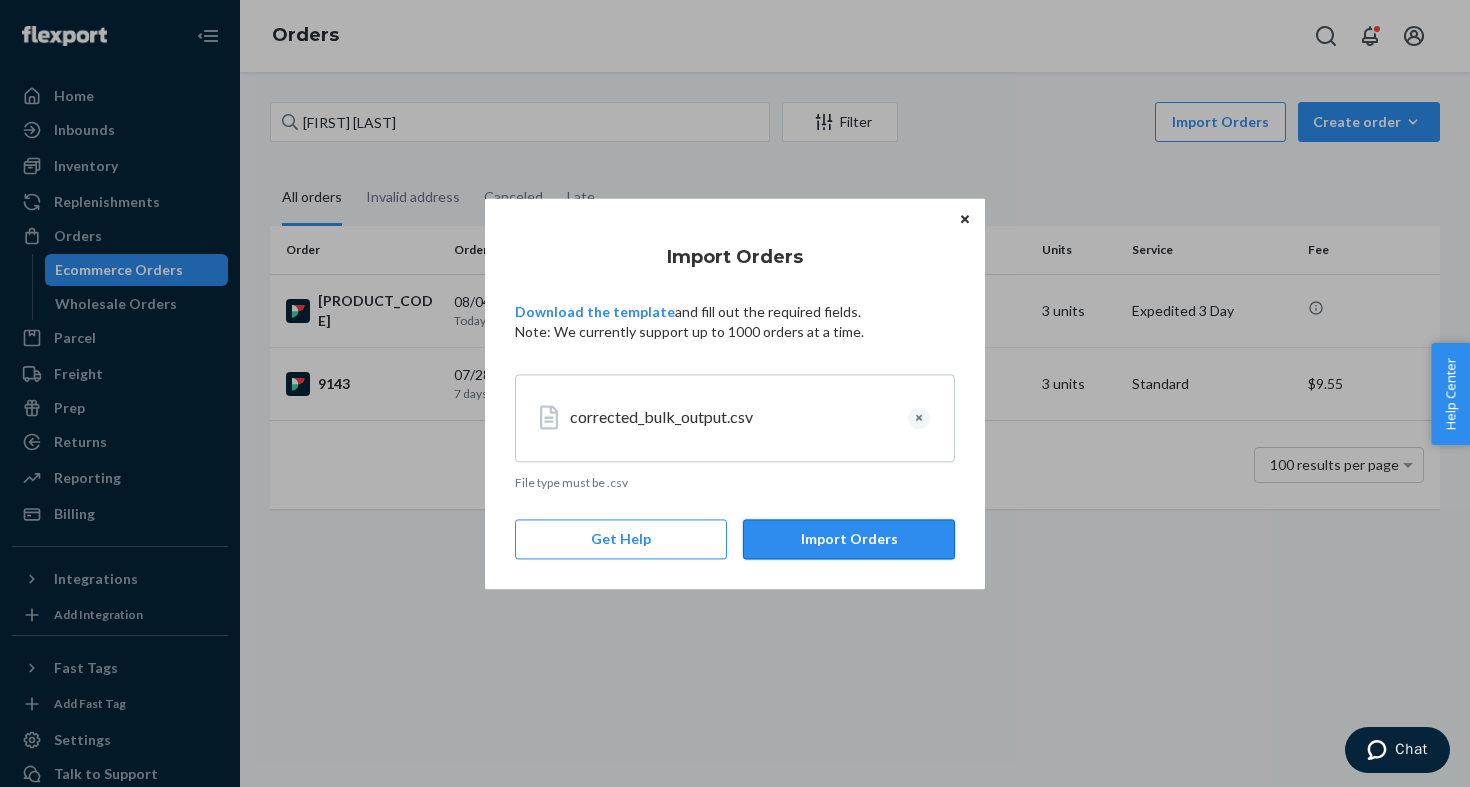 click on "Import Orders" at bounding box center [849, 539] 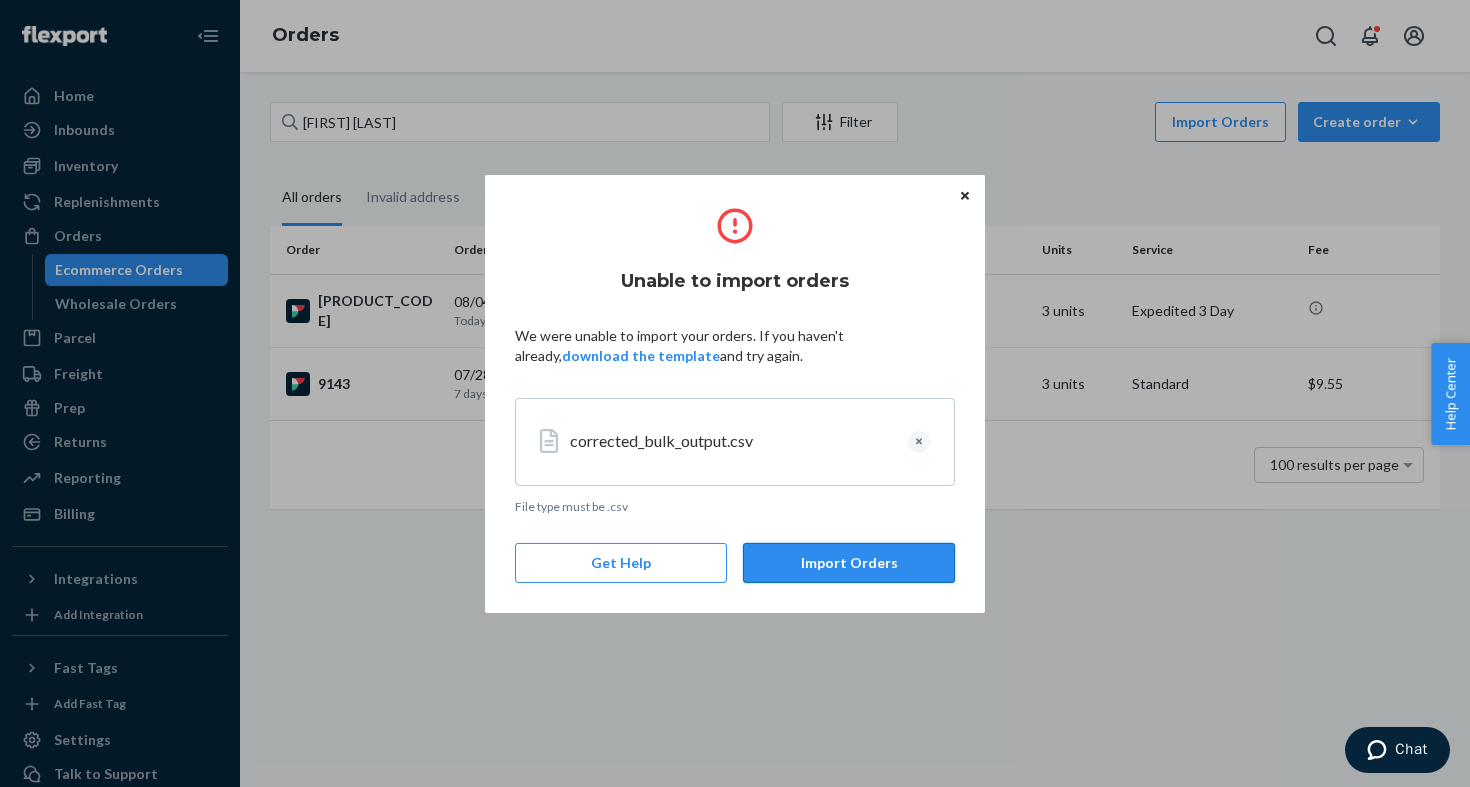 click on "Import Orders" at bounding box center [849, 563] 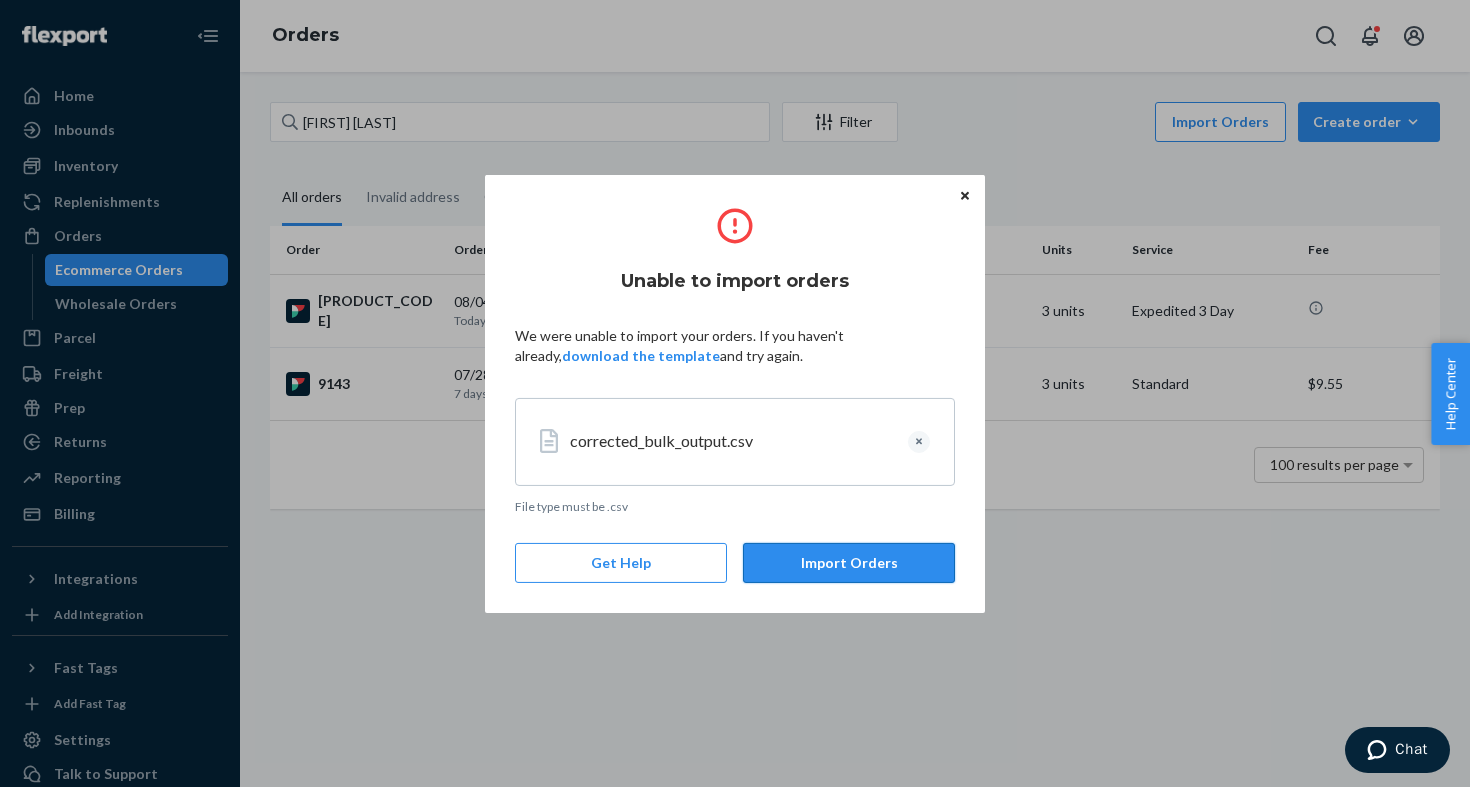 click on "Import Orders" at bounding box center [849, 563] 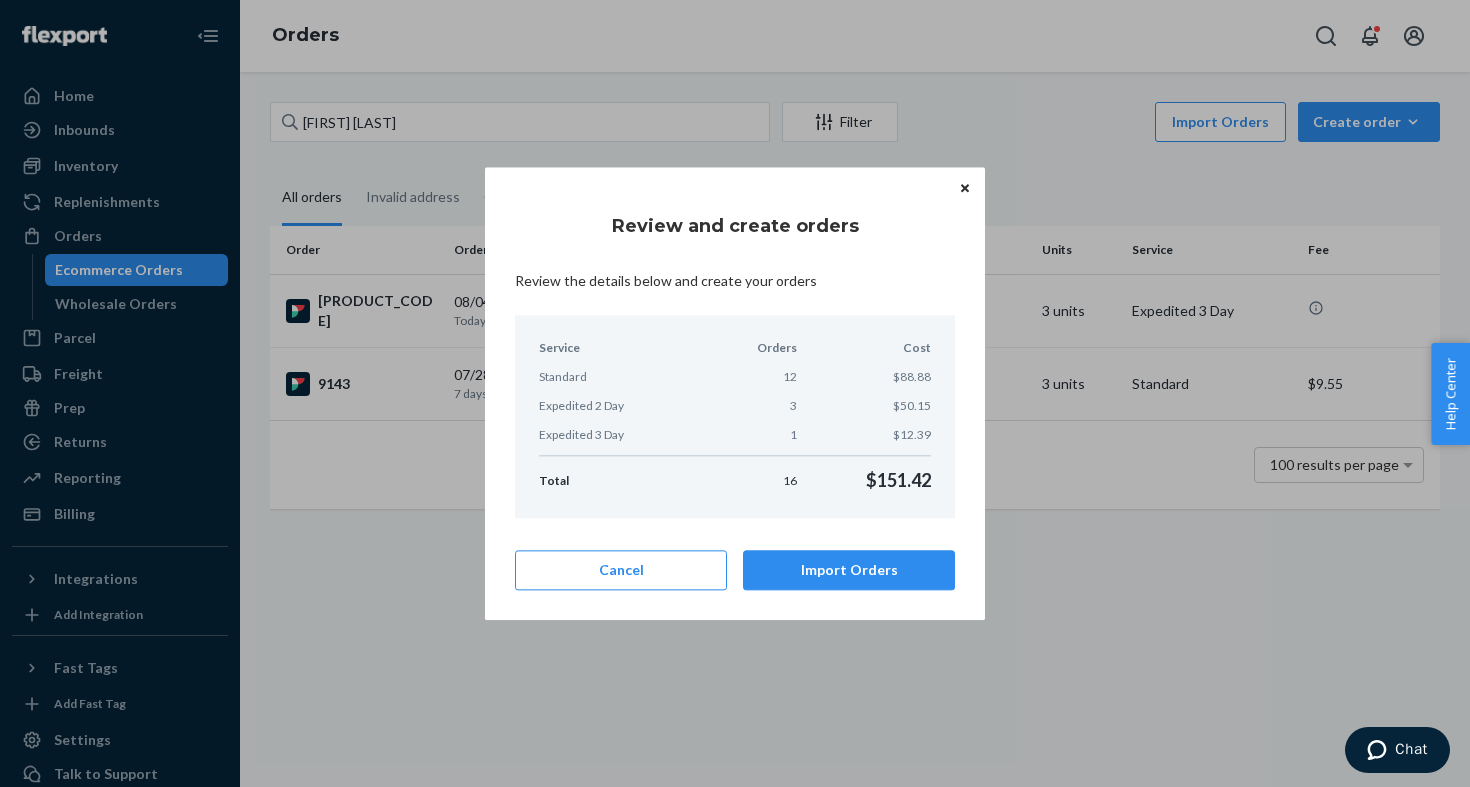 click on "Import Orders" at bounding box center (849, 570) 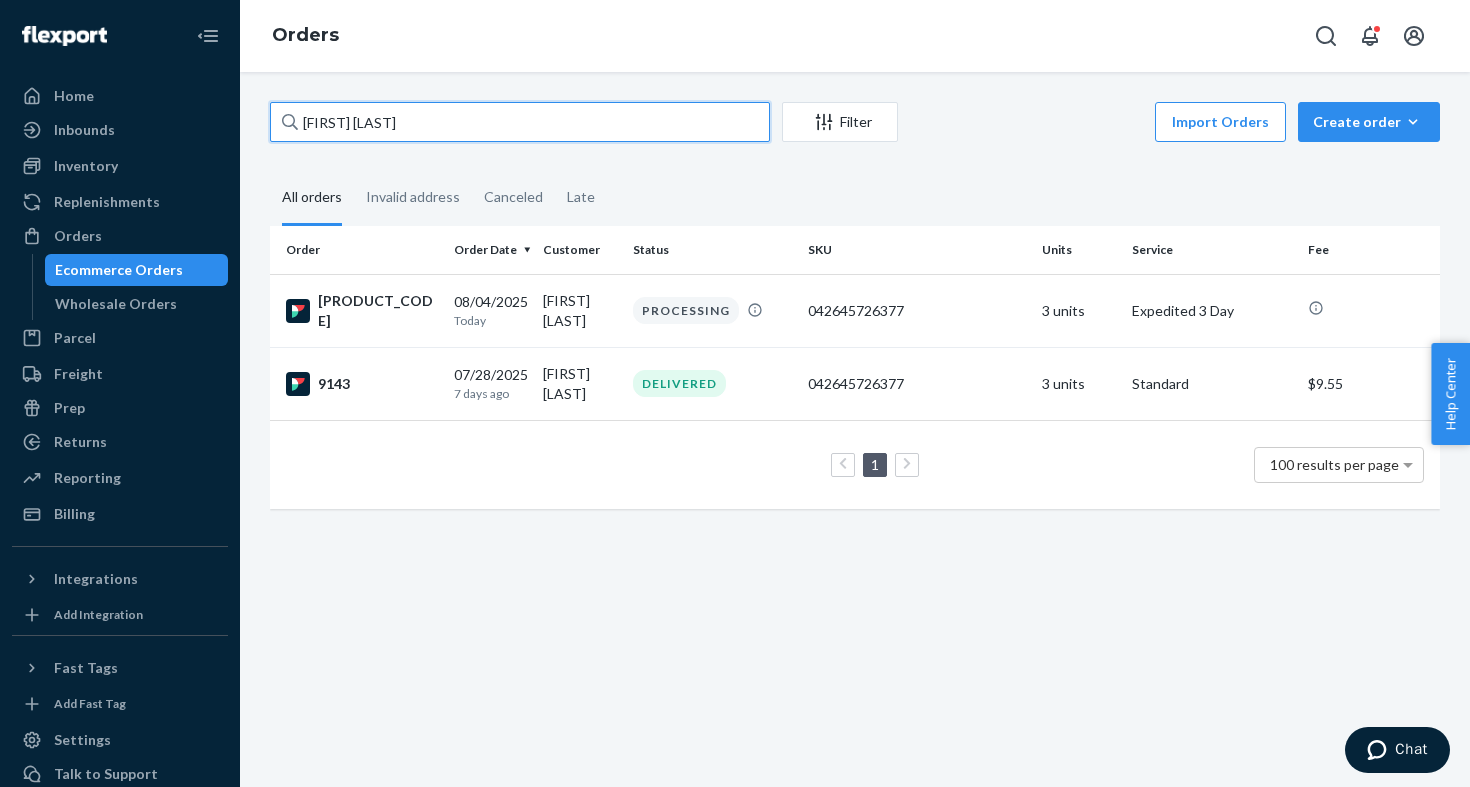 click on "[FIRST] [LAST]" at bounding box center [520, 122] 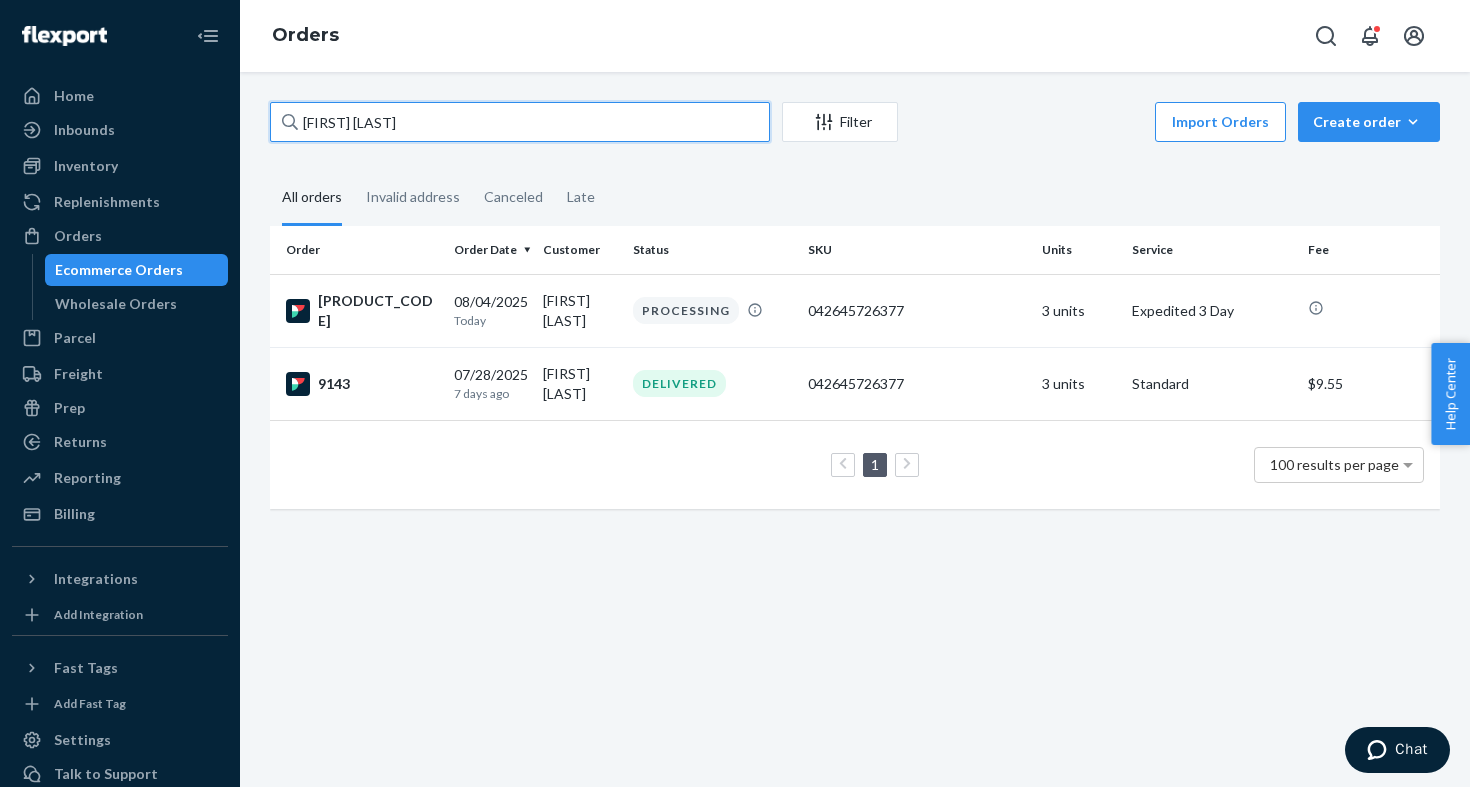 click on "[FIRST] [LAST]" at bounding box center (520, 122) 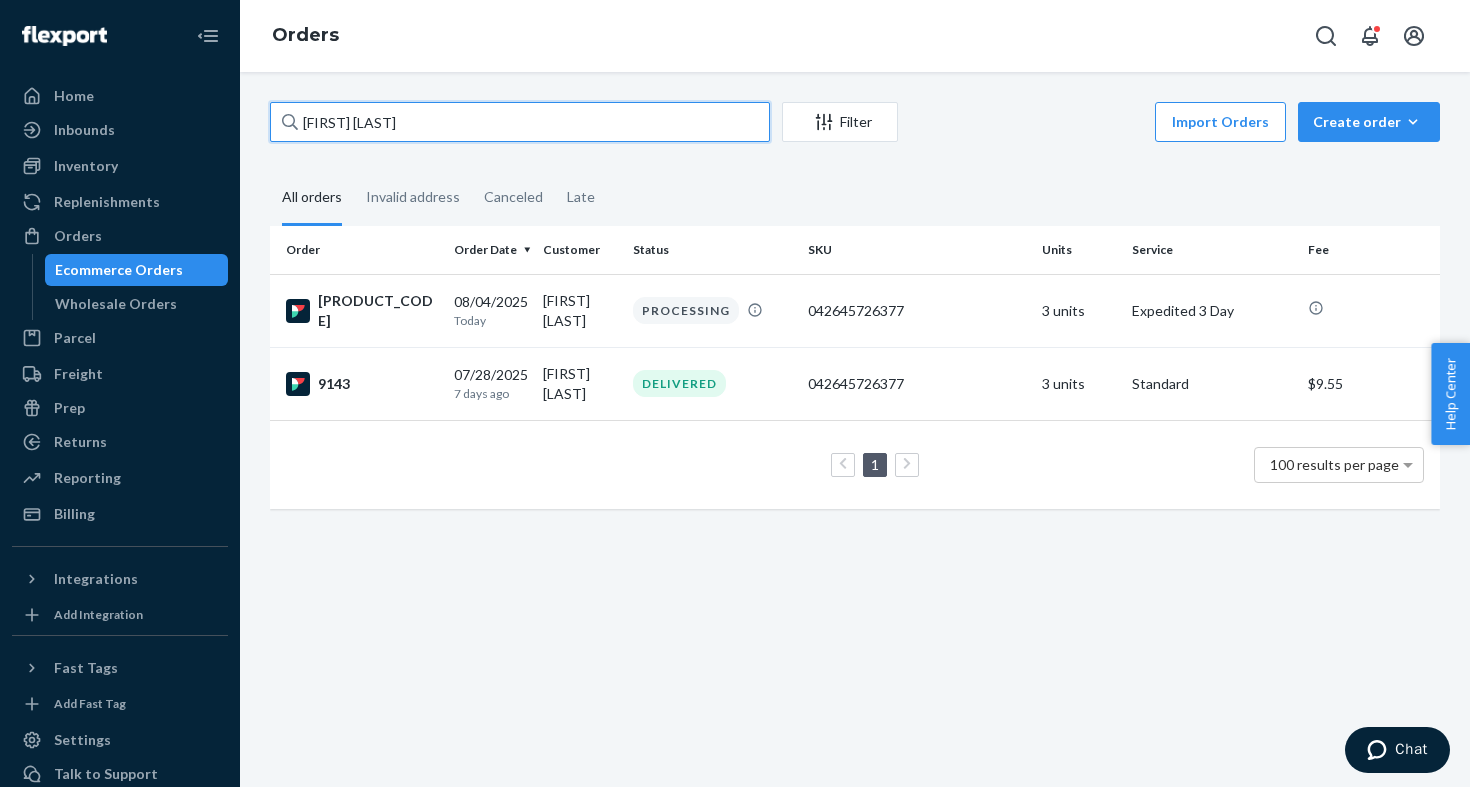 click on "[FIRST] [LAST]" at bounding box center [520, 122] 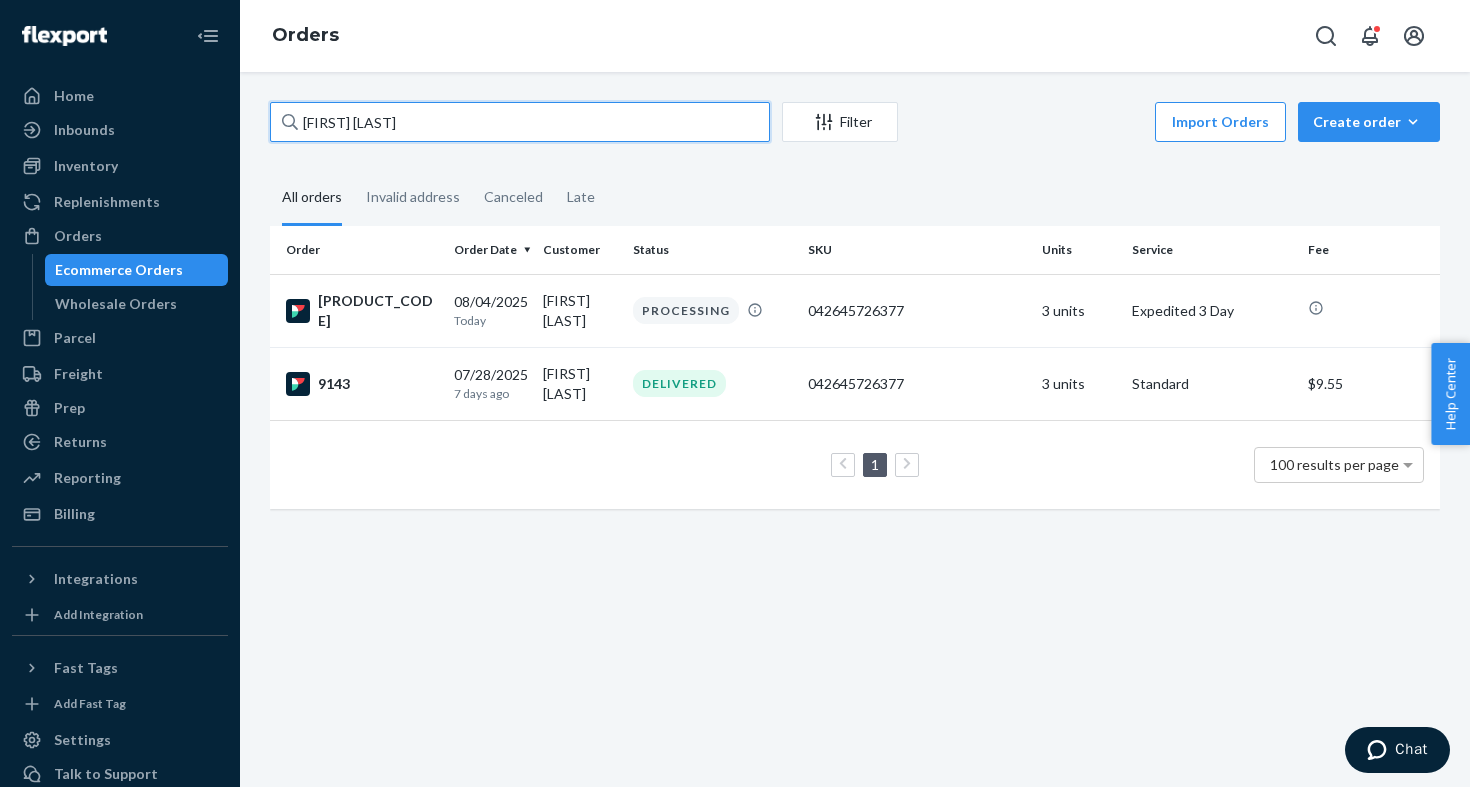 click on "[FIRST] [LAST]" at bounding box center [520, 122] 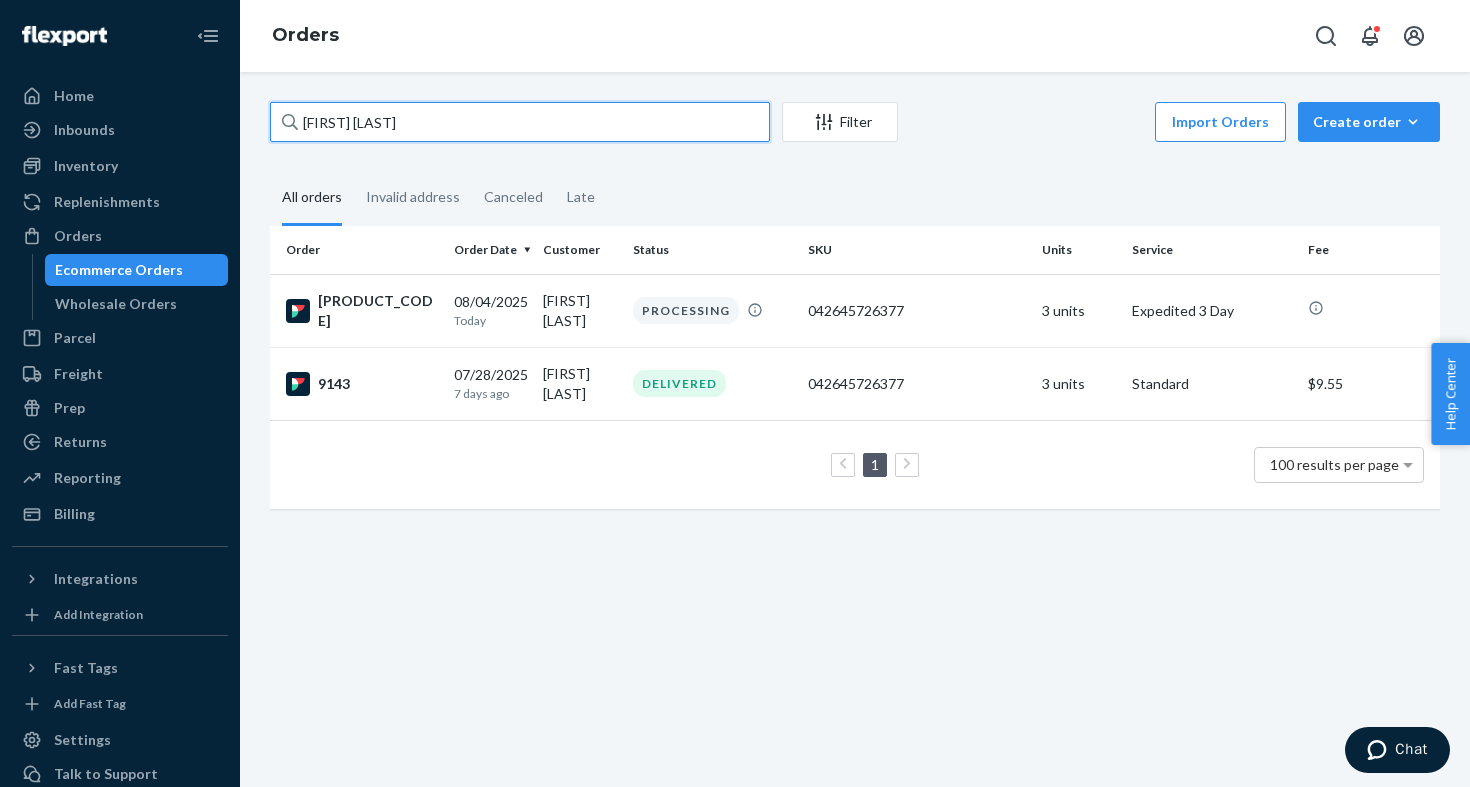 paste on "[FIRST] [LAST]" 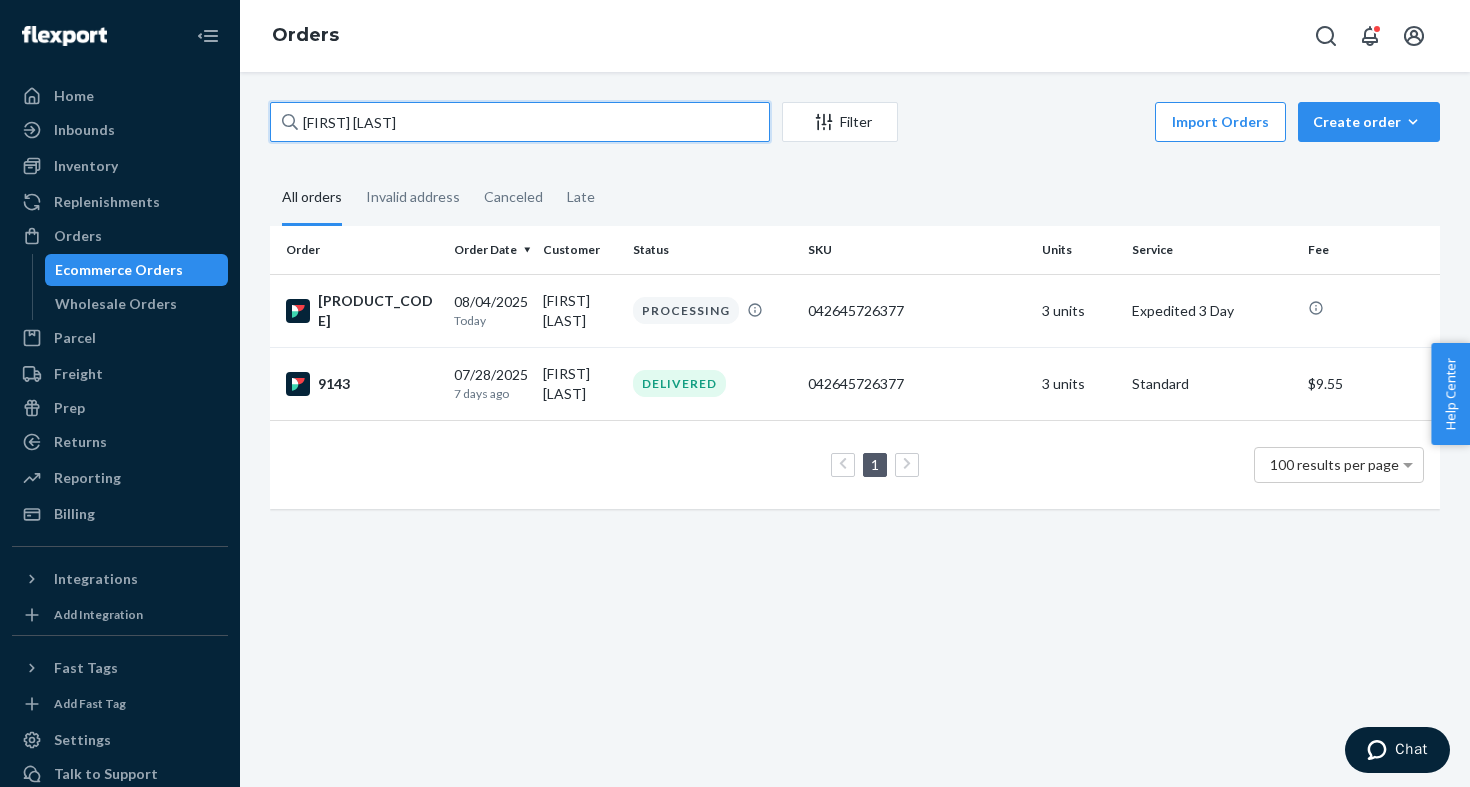 type on "[FIRST] [LAST]" 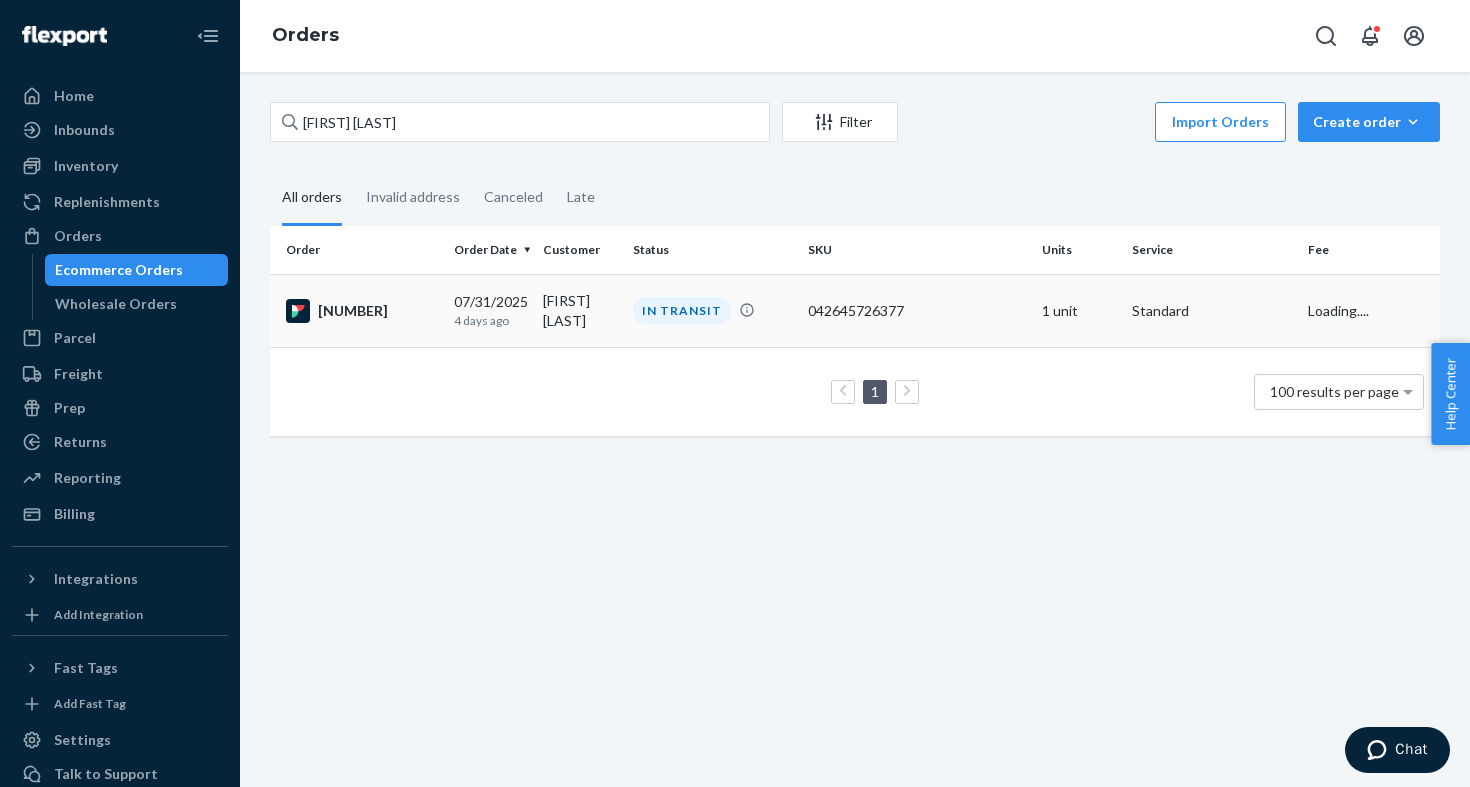 click on "042645726377" at bounding box center [917, 311] 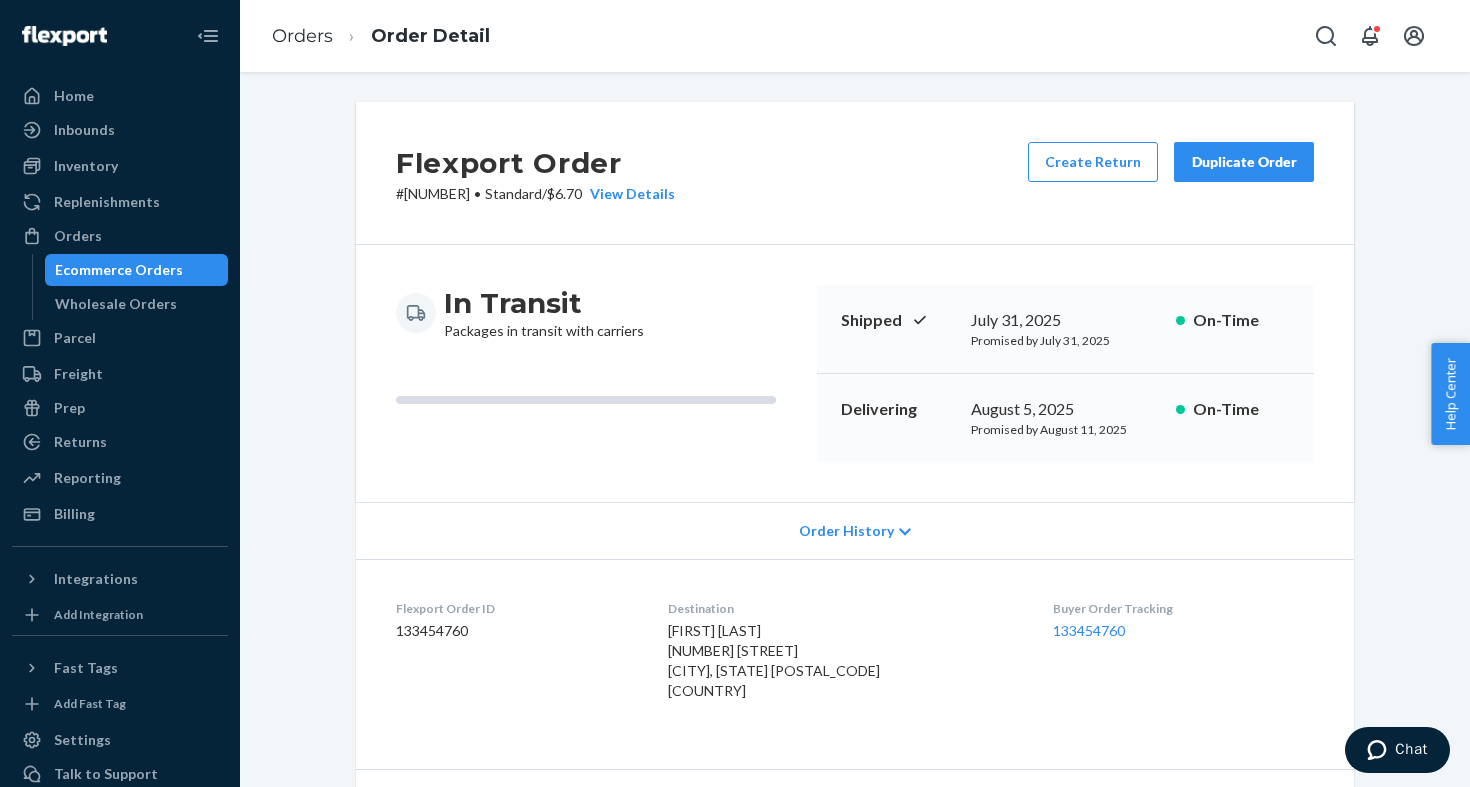 click on "Flexport Order # [NUMBER]  /  [PRICE] View Details Create Return Duplicate Order" at bounding box center [855, 173] 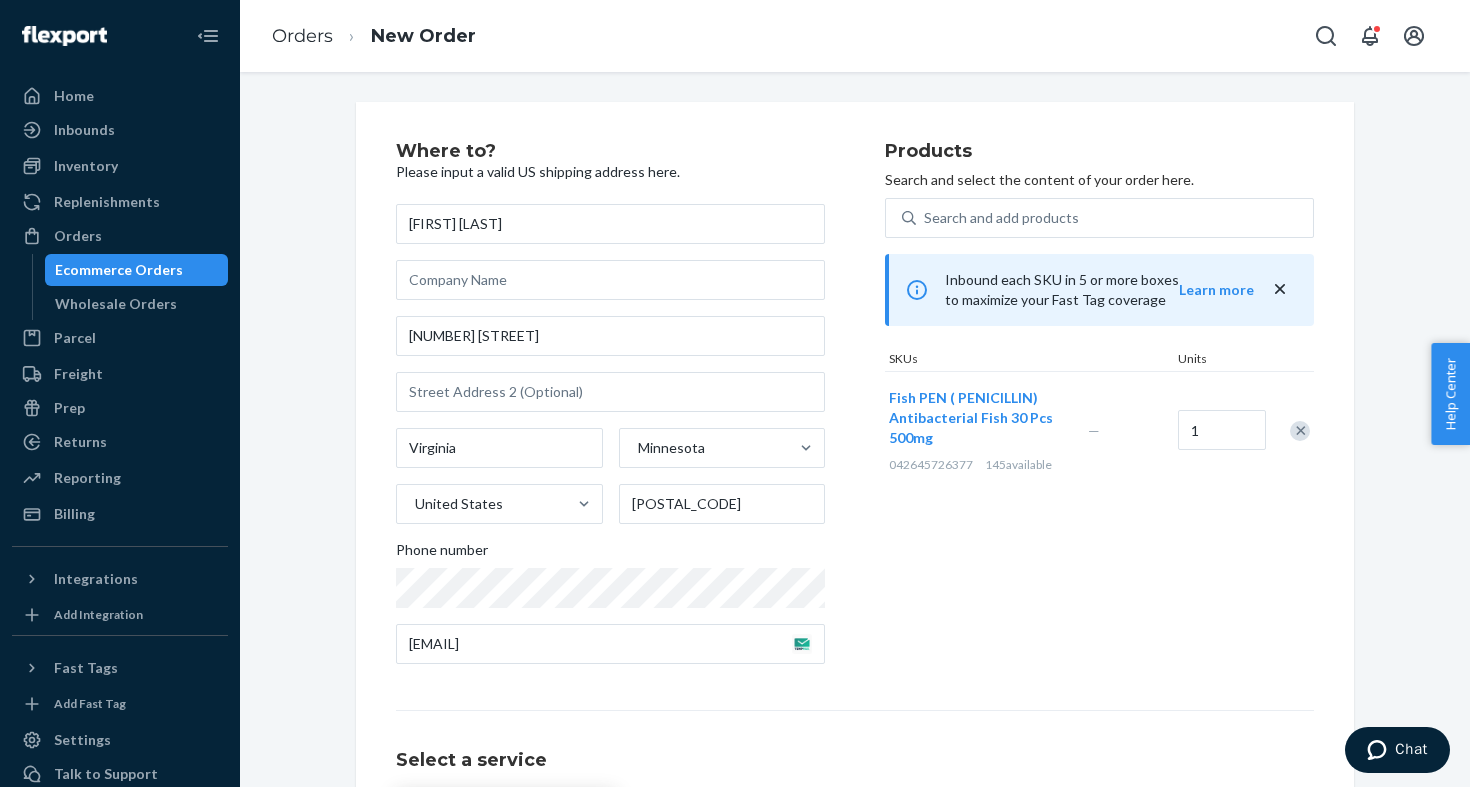scroll, scrollTop: 183, scrollLeft: 0, axis: vertical 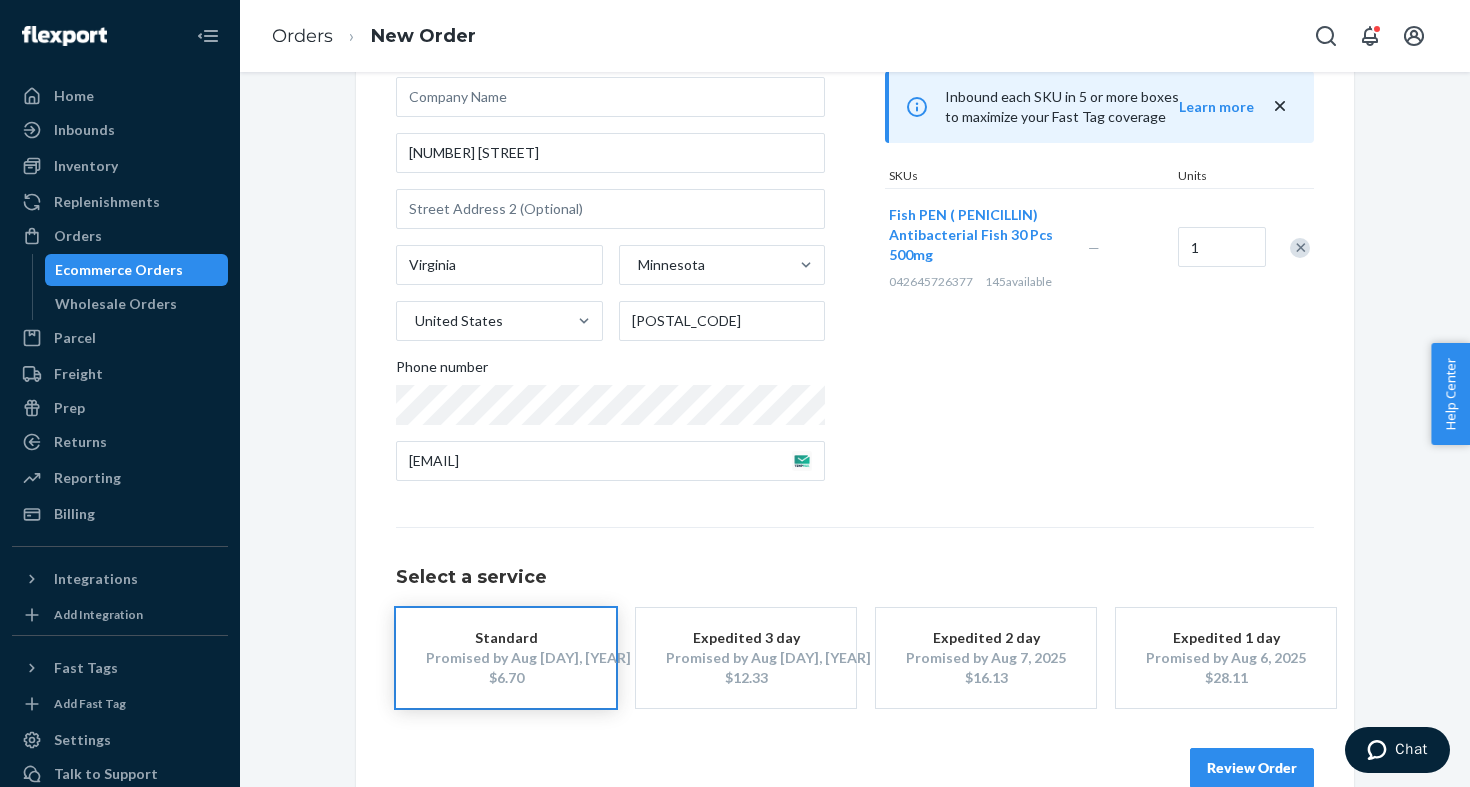 click on "Review Order" at bounding box center (1252, 768) 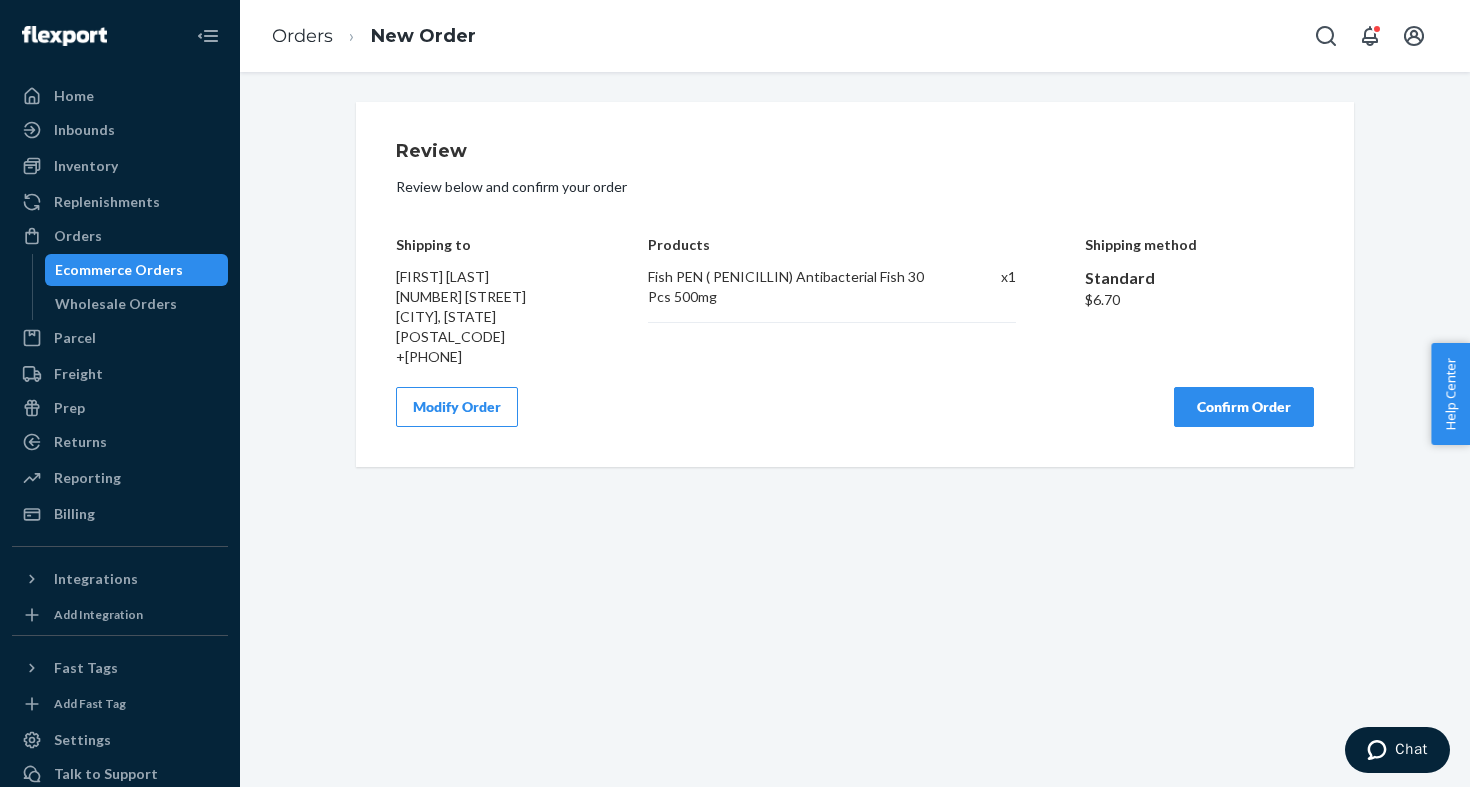click on "Confirm Order" at bounding box center (1244, 407) 